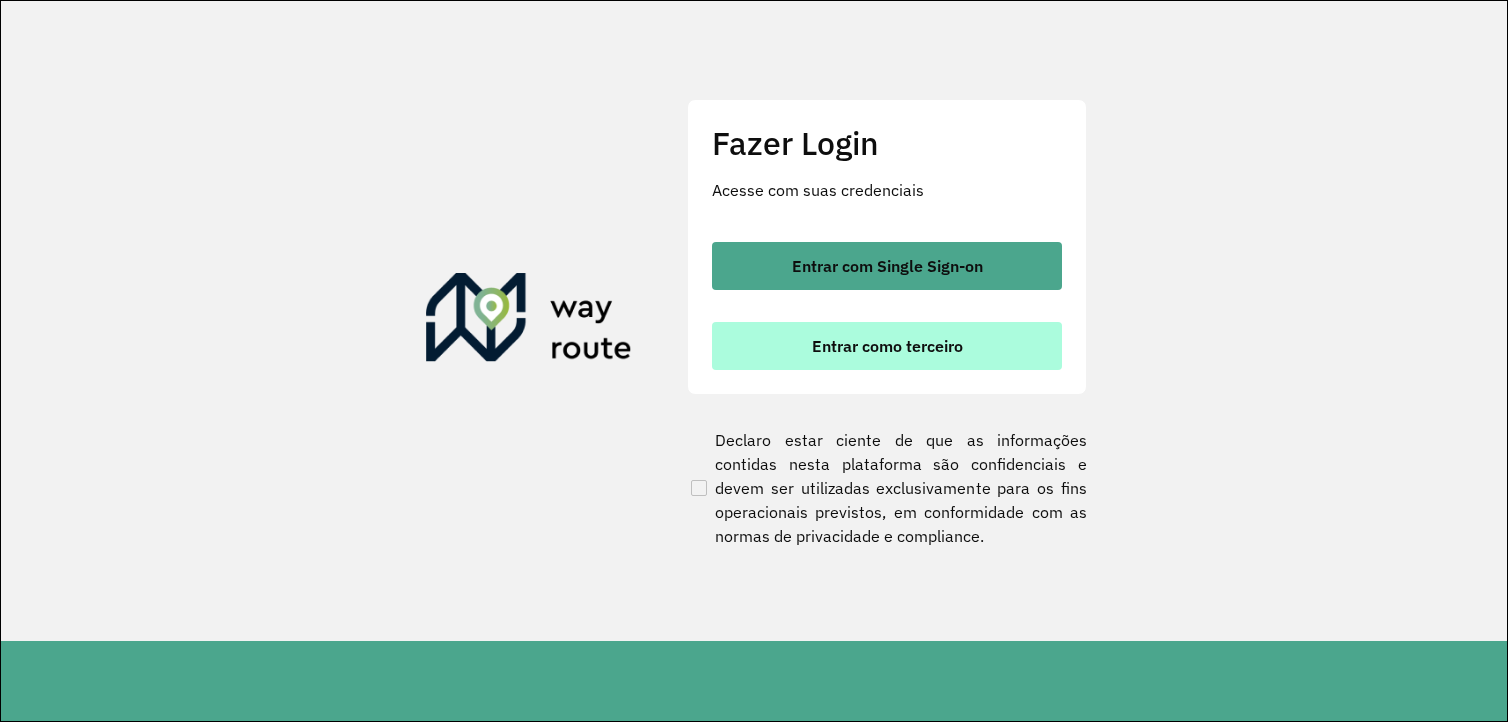 scroll, scrollTop: 0, scrollLeft: 0, axis: both 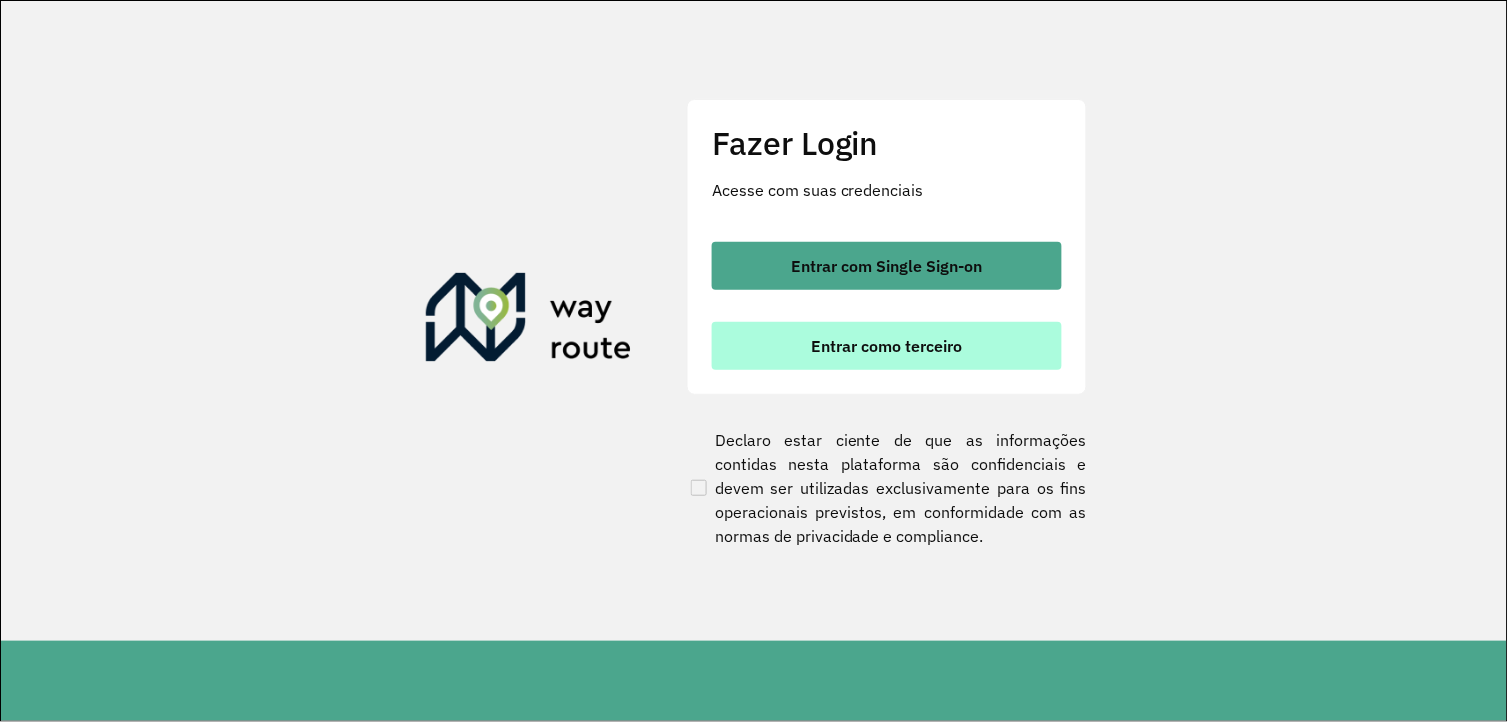 click on "Entrar como terceiro" at bounding box center (887, 346) 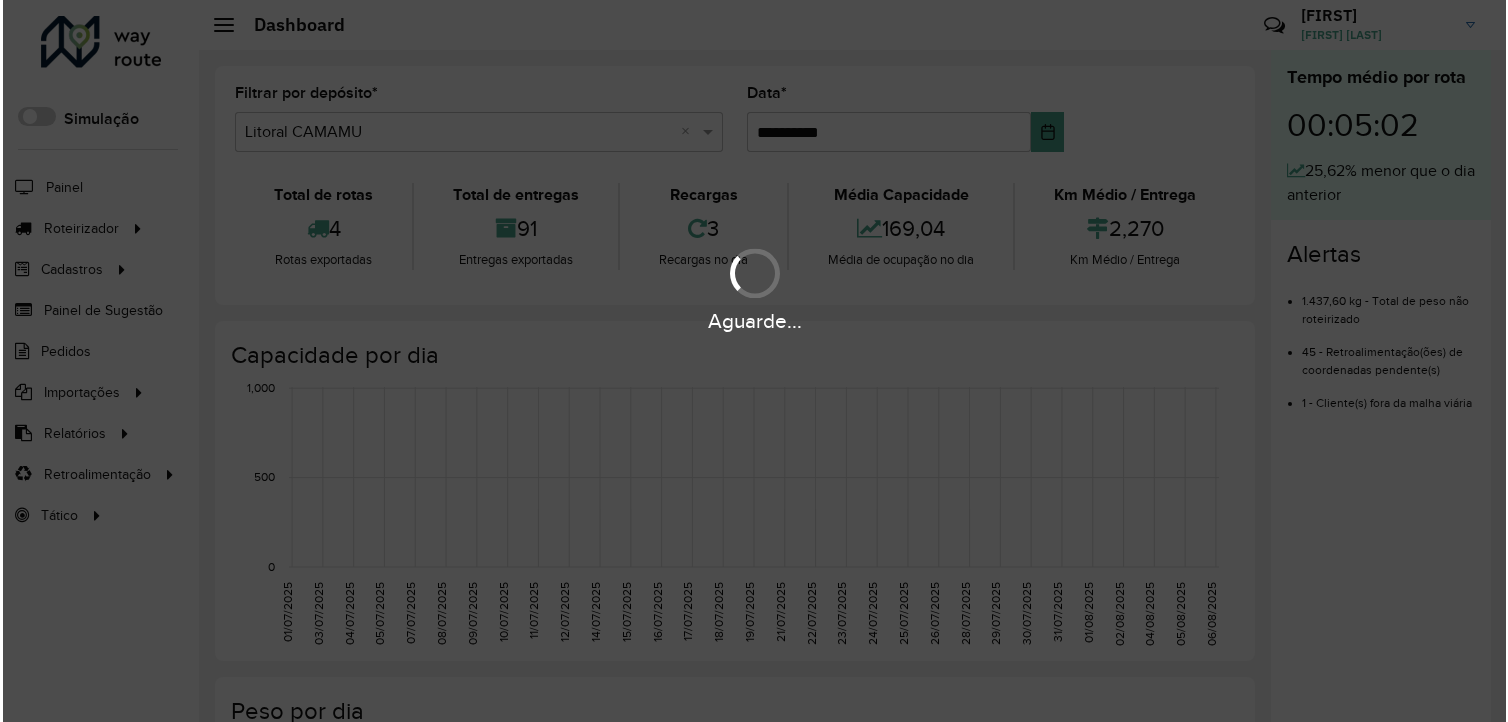 scroll, scrollTop: 0, scrollLeft: 0, axis: both 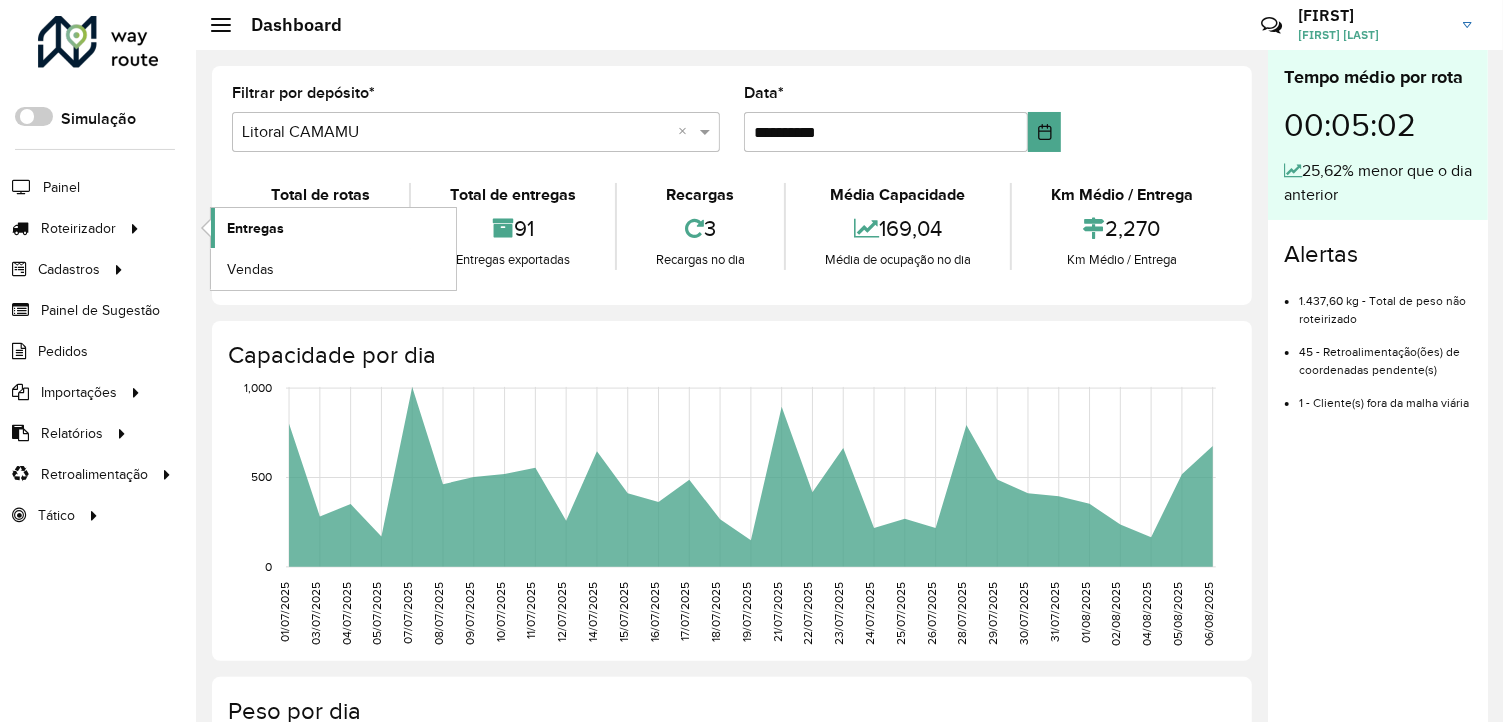 click on "Entregas" 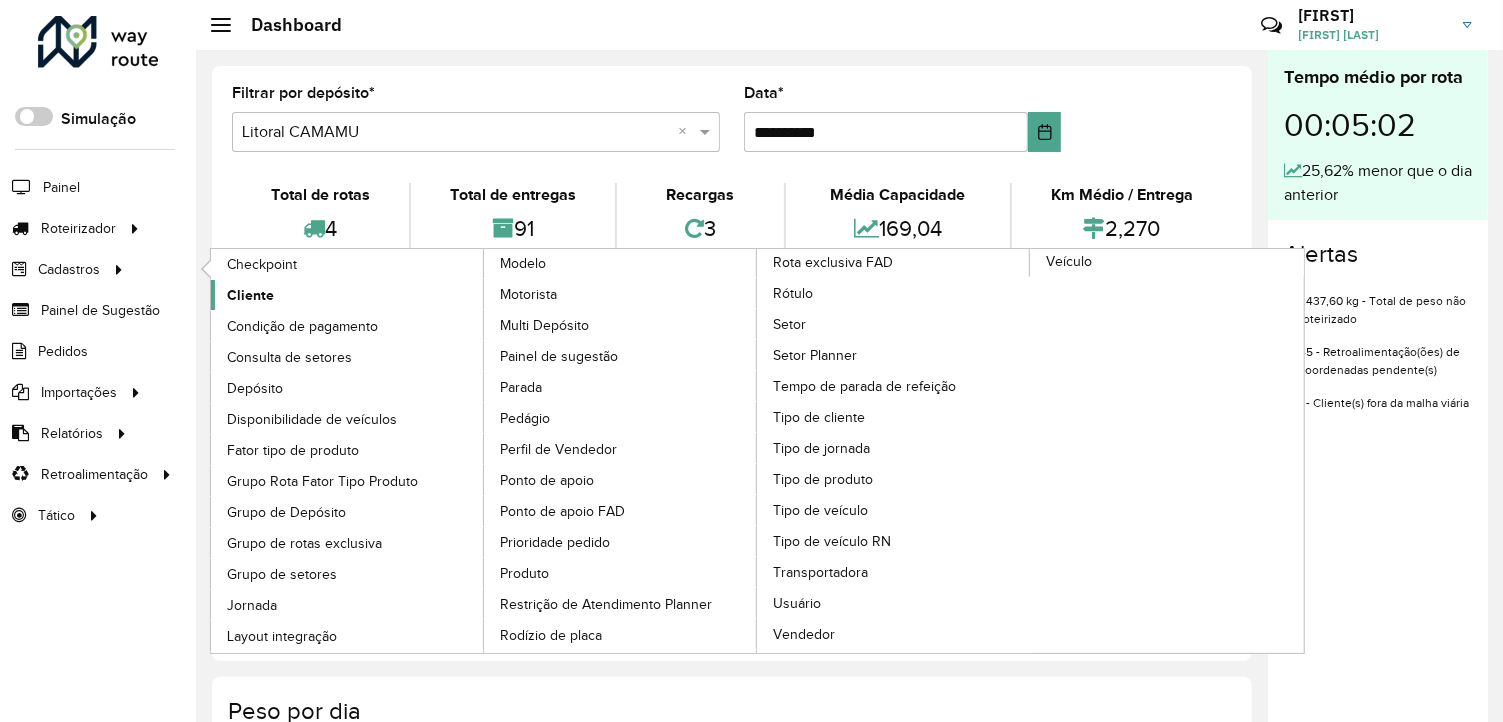 click on "Cliente" 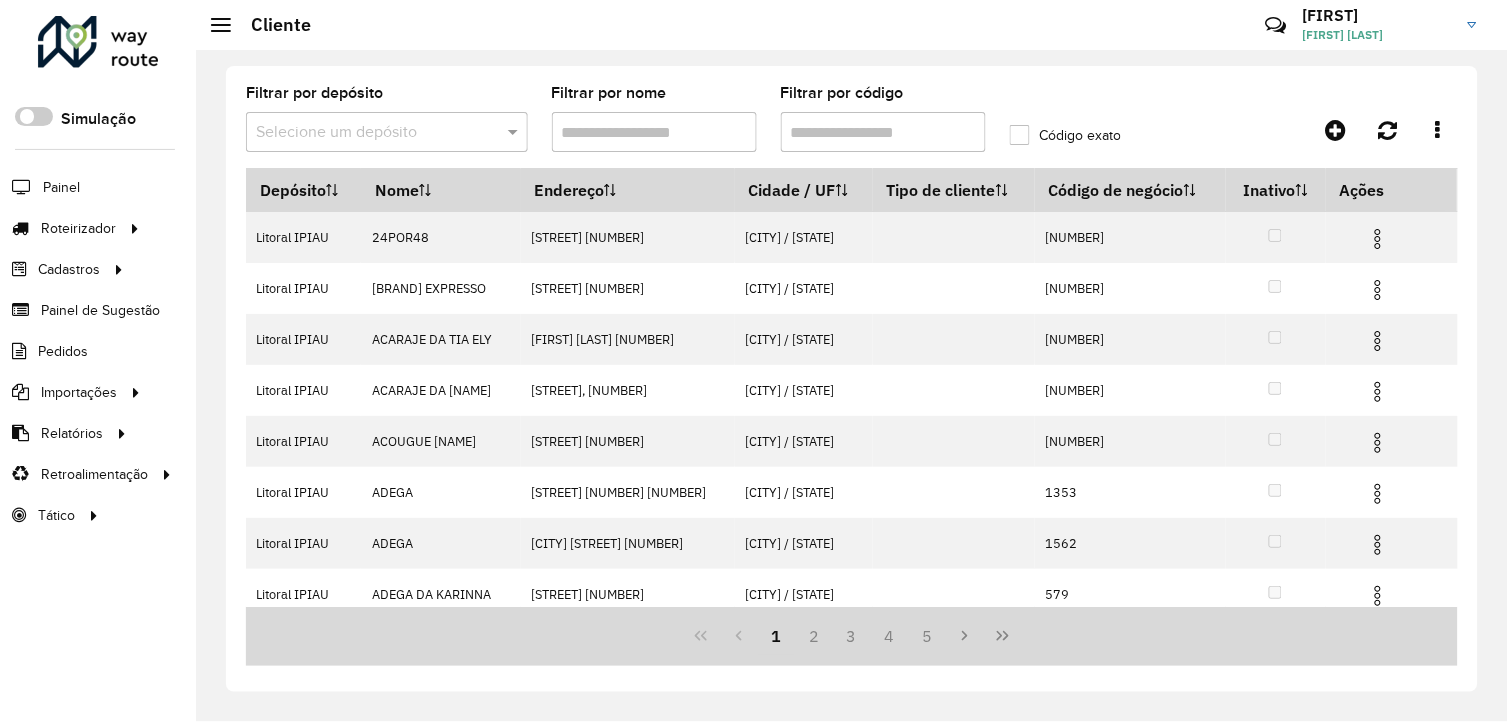 click on "Filtrar por código" at bounding box center [883, 132] 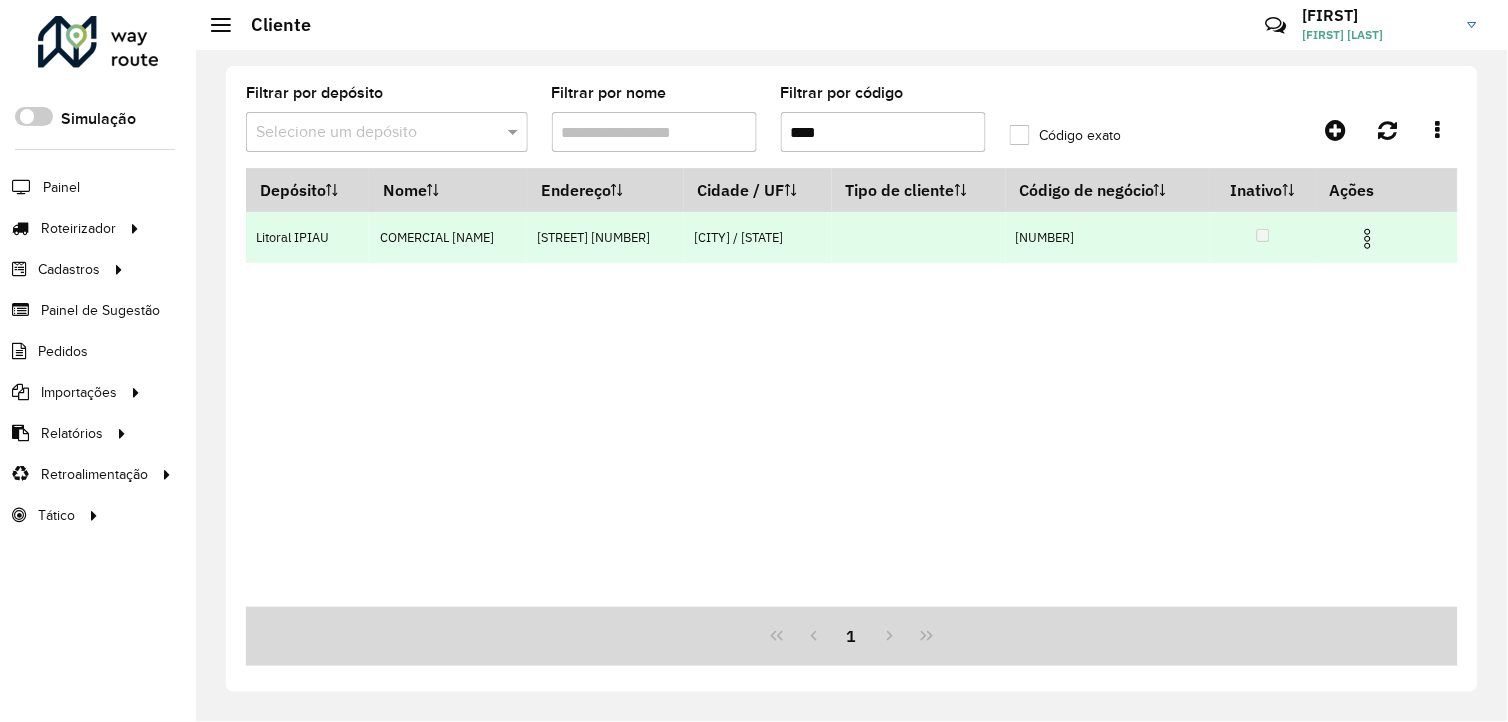 type on "****" 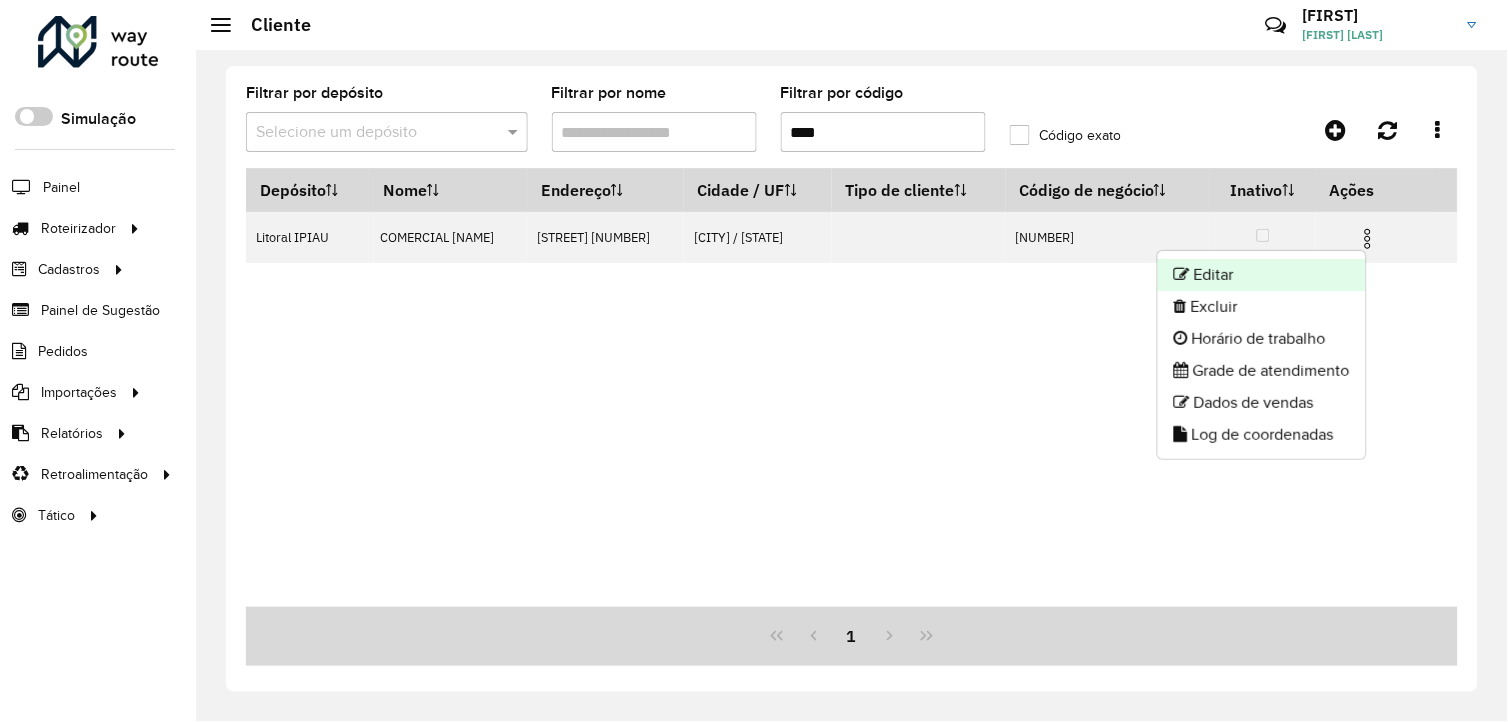 click on "Editar" 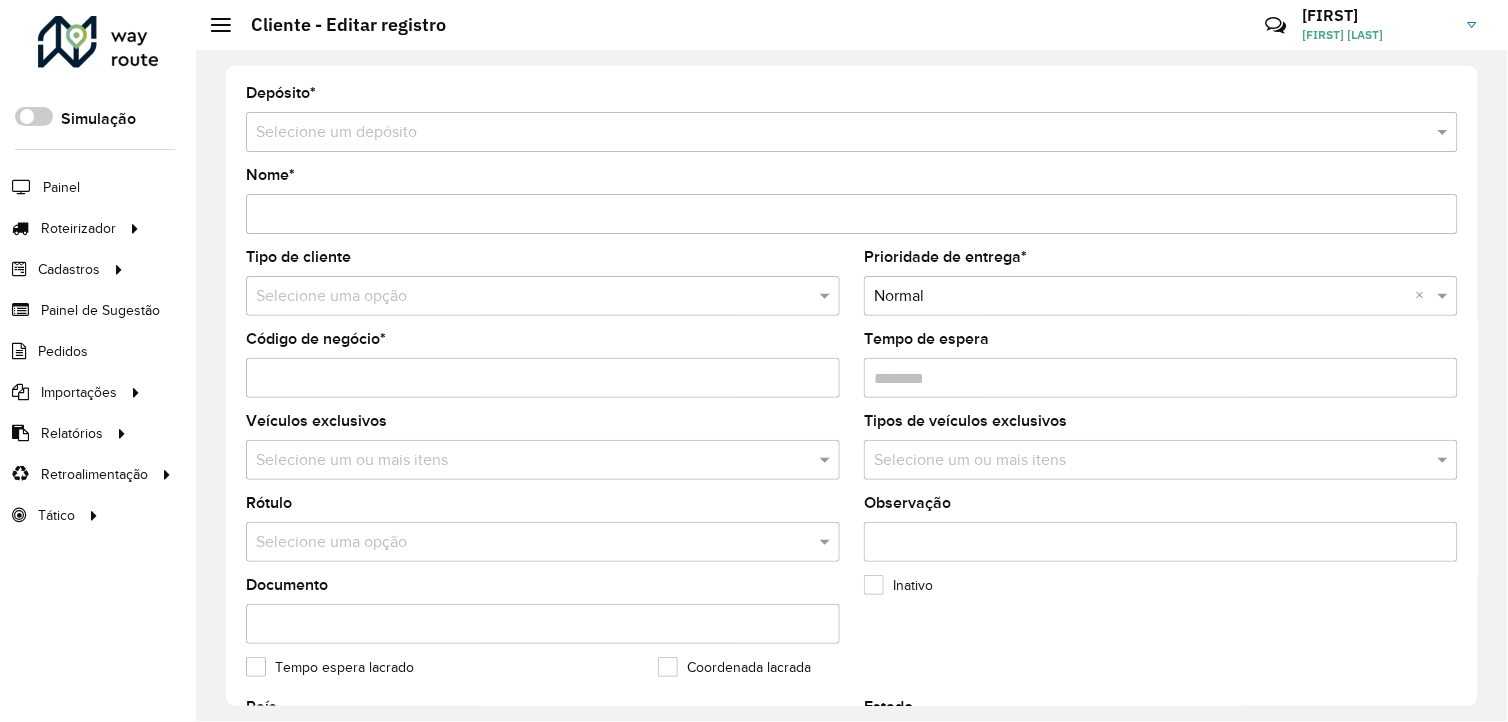 type on "**********" 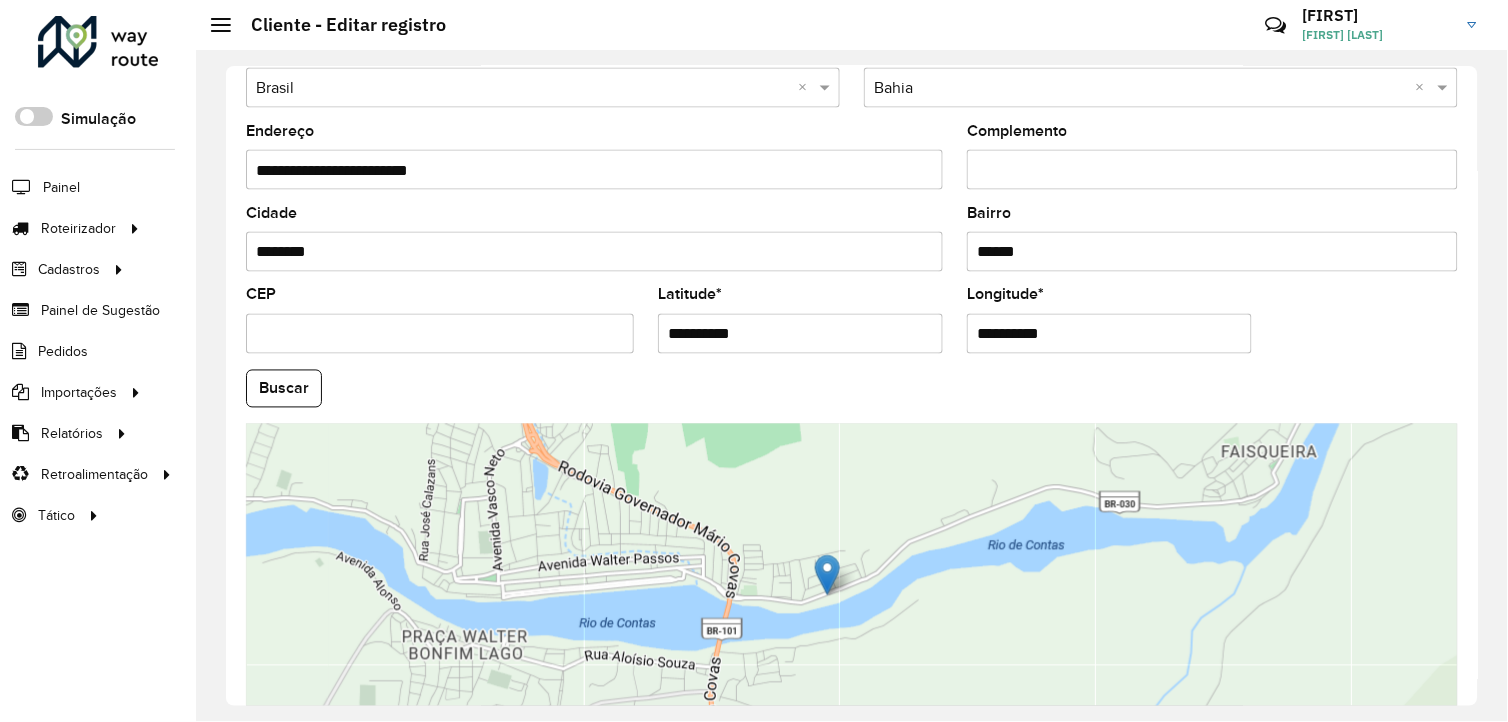 scroll, scrollTop: 770, scrollLeft: 0, axis: vertical 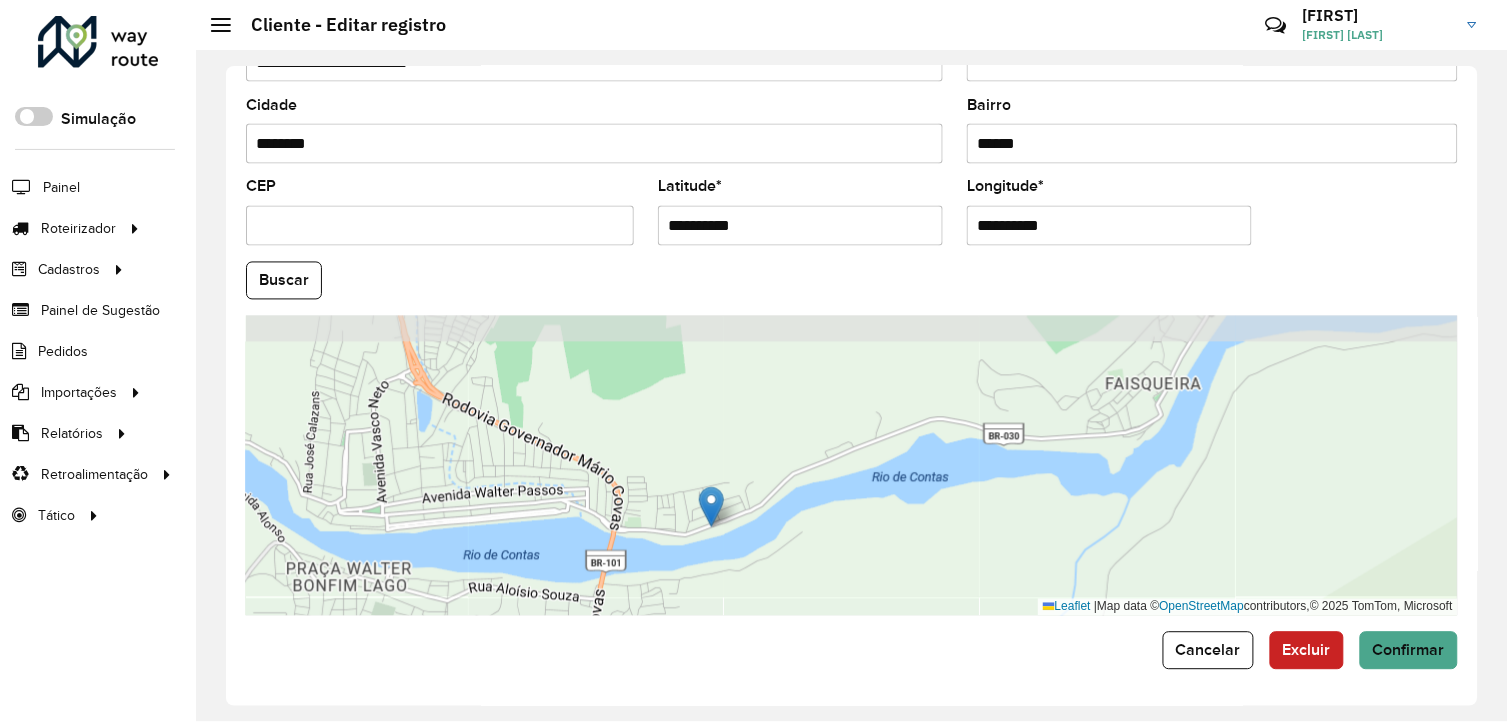 drag, startPoint x: 1015, startPoint y: 397, endPoint x: 955, endPoint y: 437, distance: 72.11102 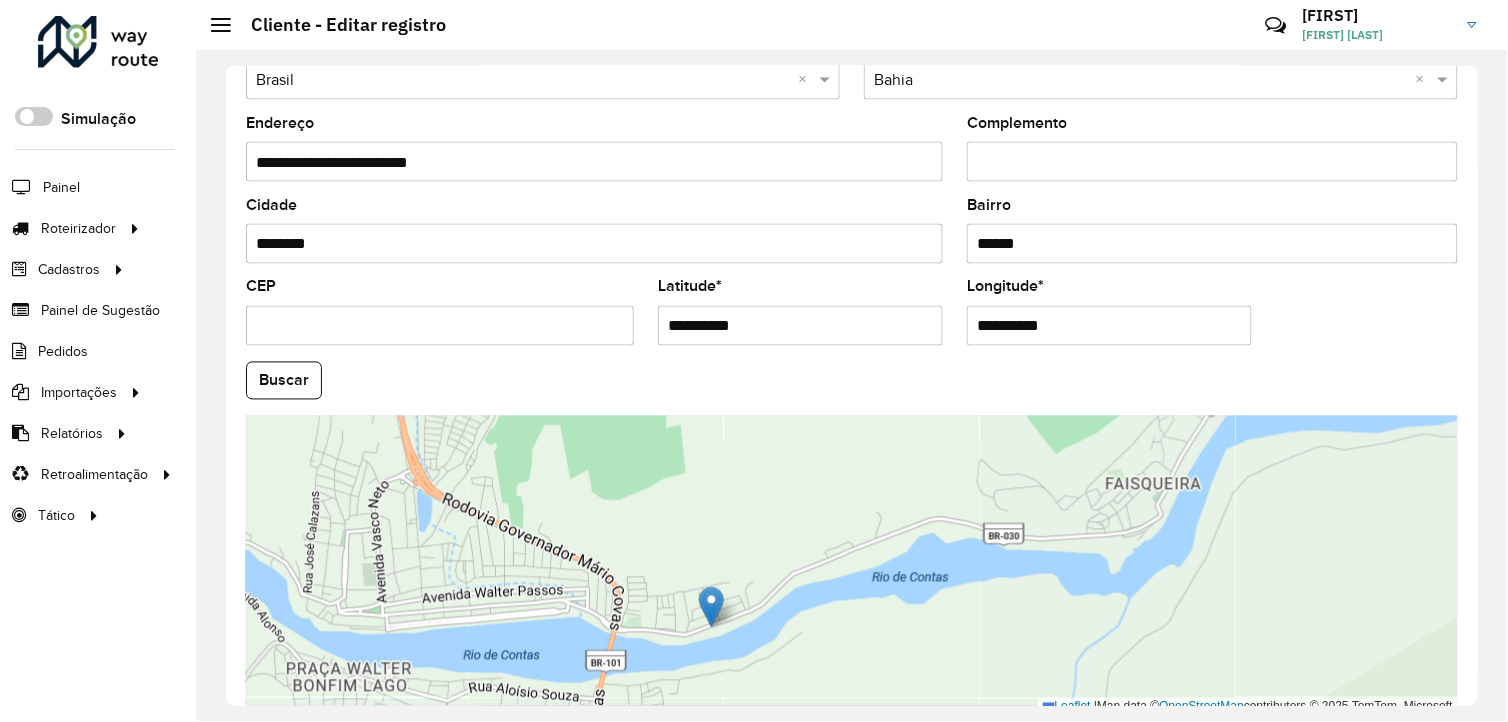 scroll, scrollTop: 770, scrollLeft: 0, axis: vertical 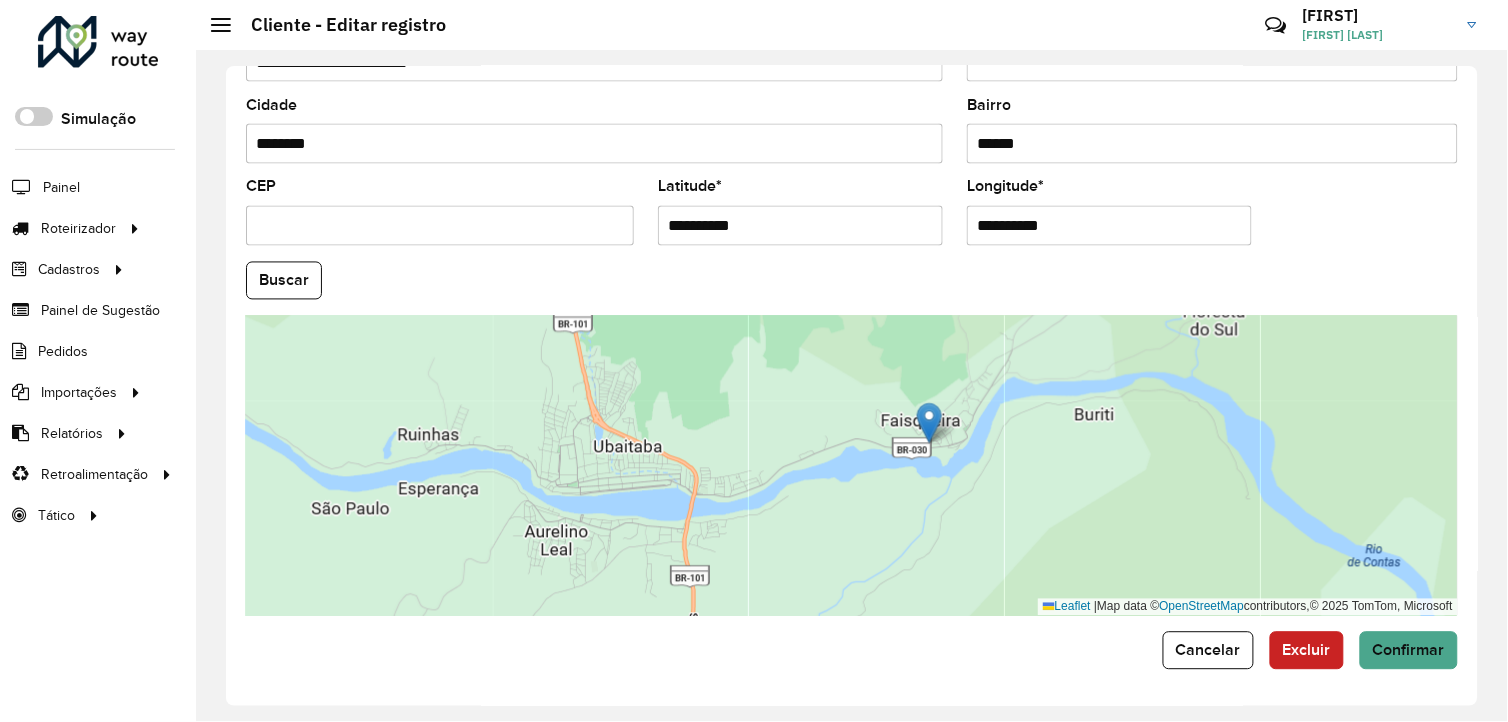 drag, startPoint x: 761, startPoint y: 463, endPoint x: 934, endPoint y: 432, distance: 175.75551 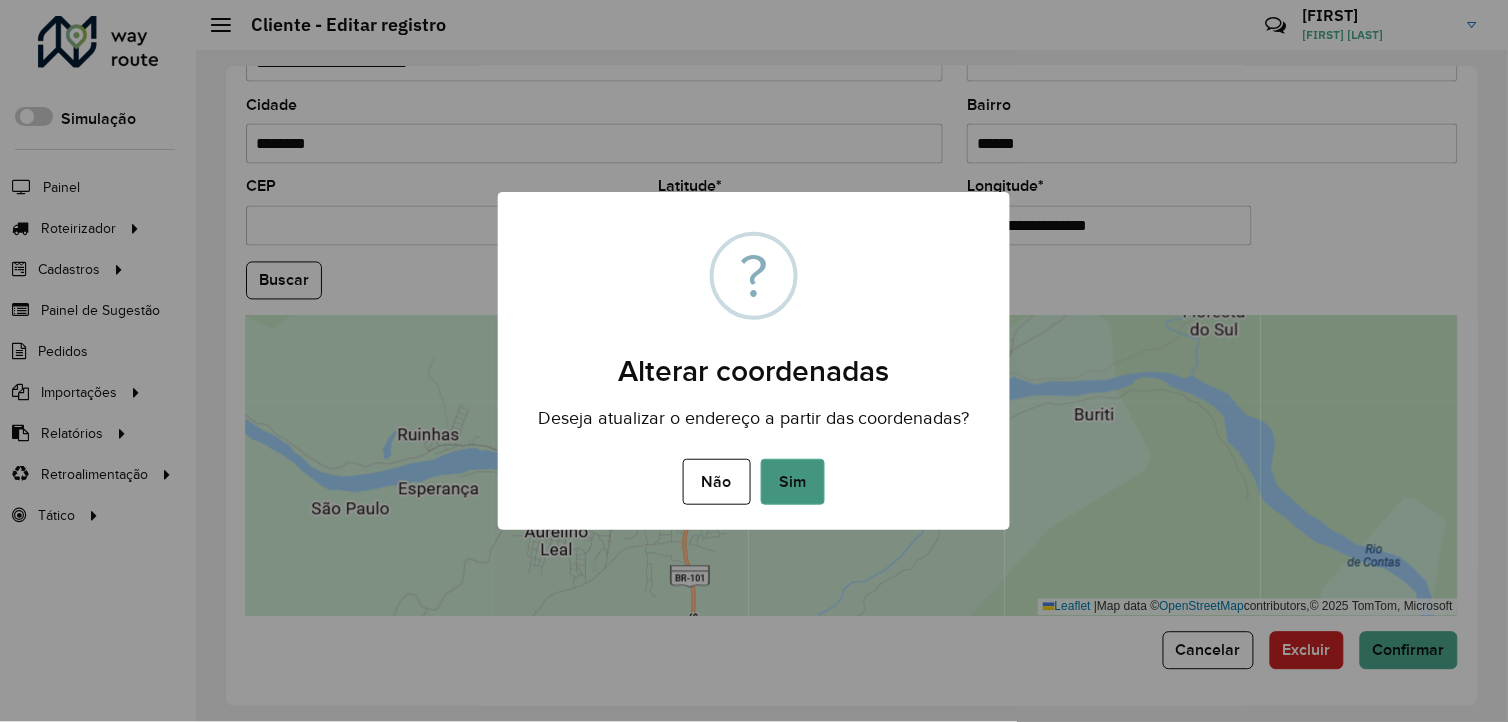 click on "Sim" at bounding box center [793, 482] 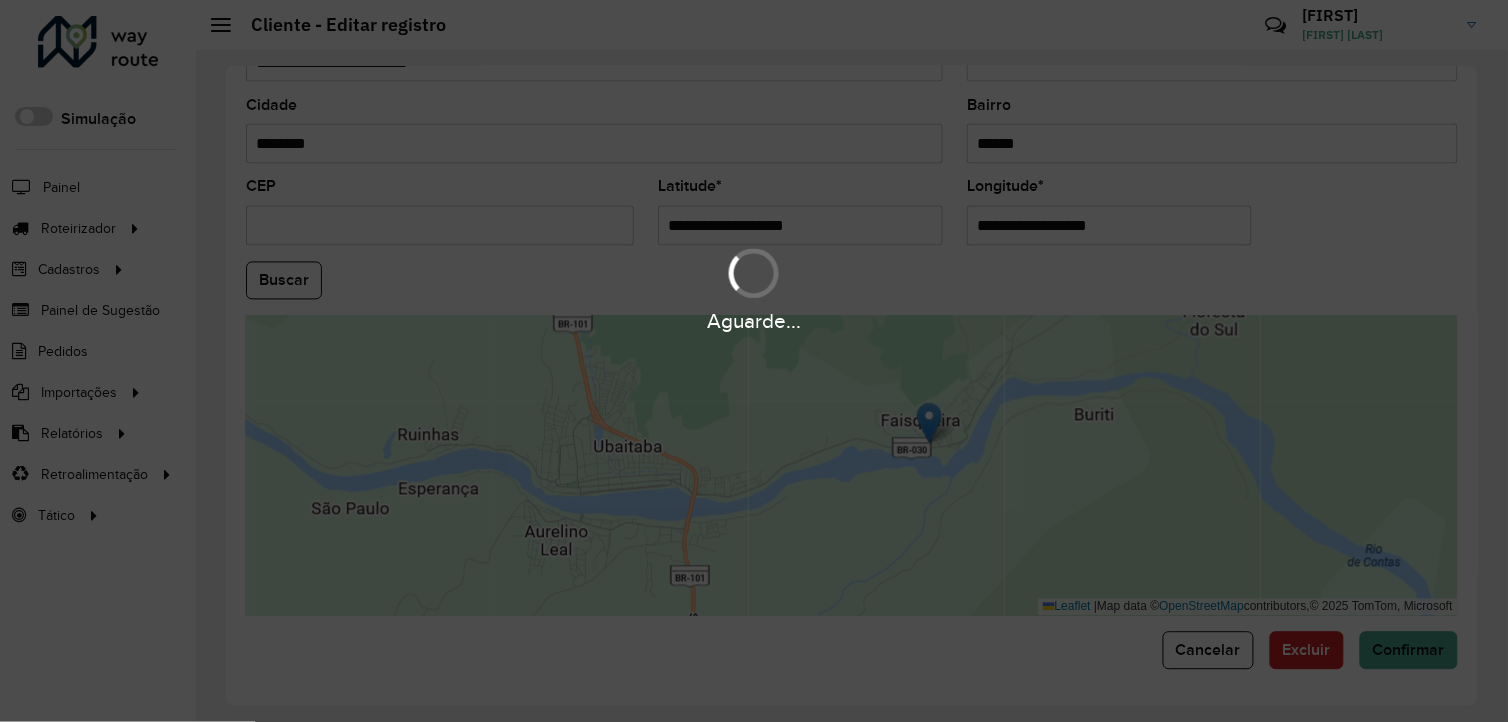 type on "**********" 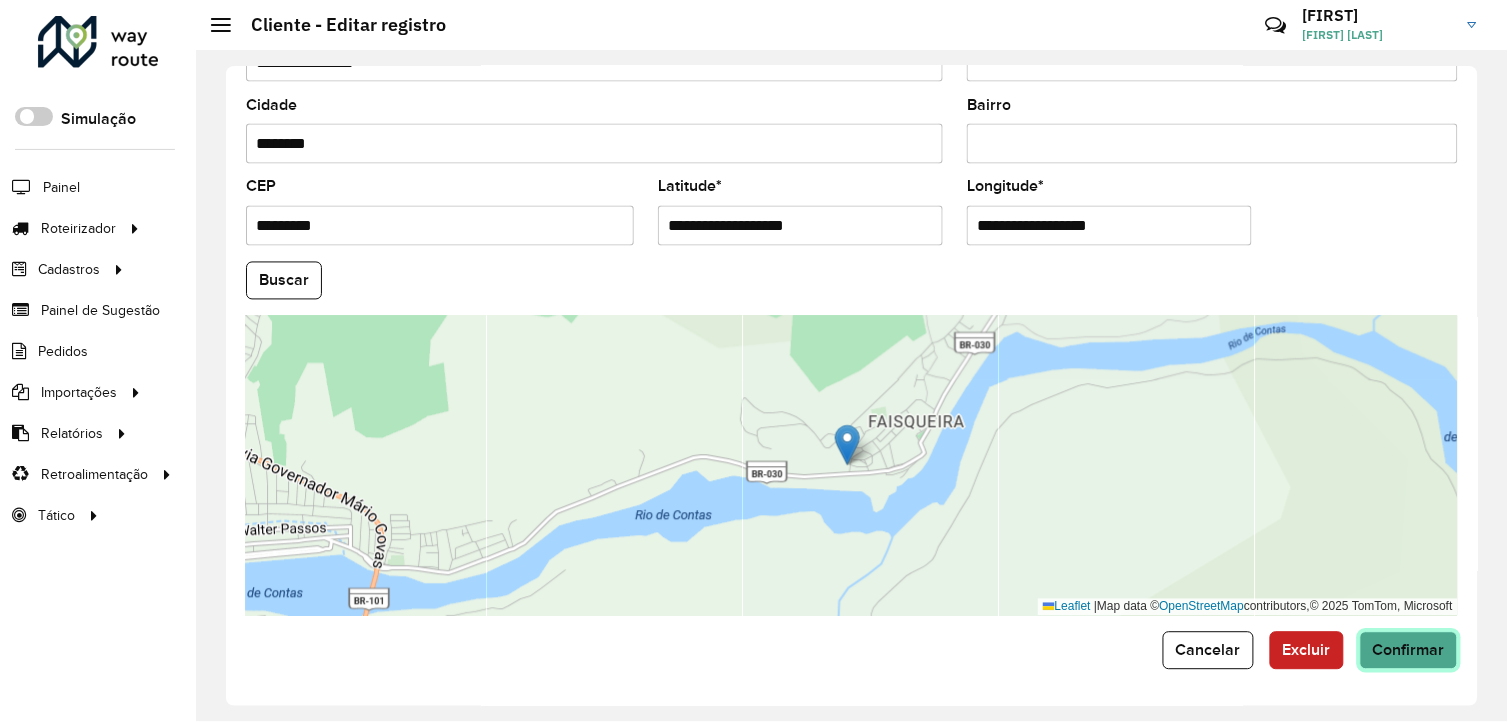 click on "Confirmar" 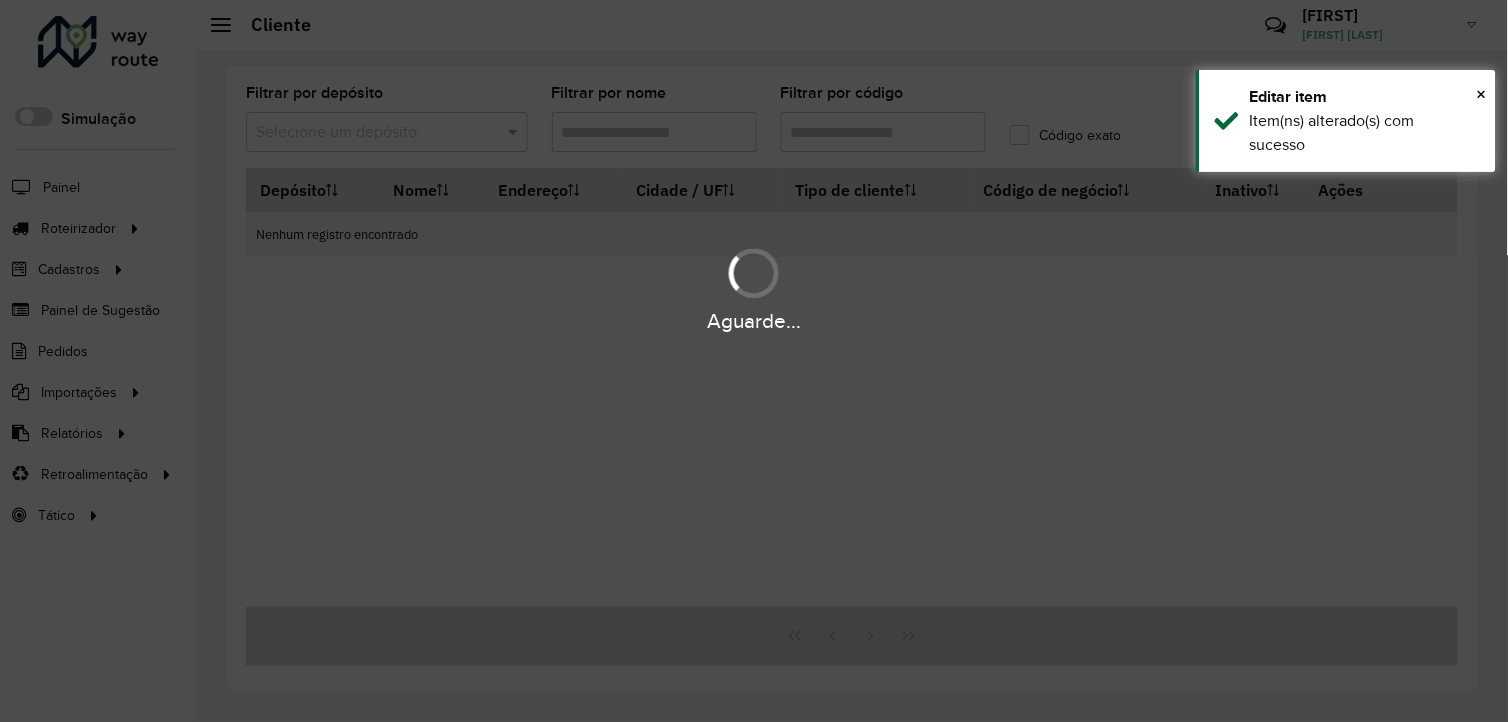 type on "****" 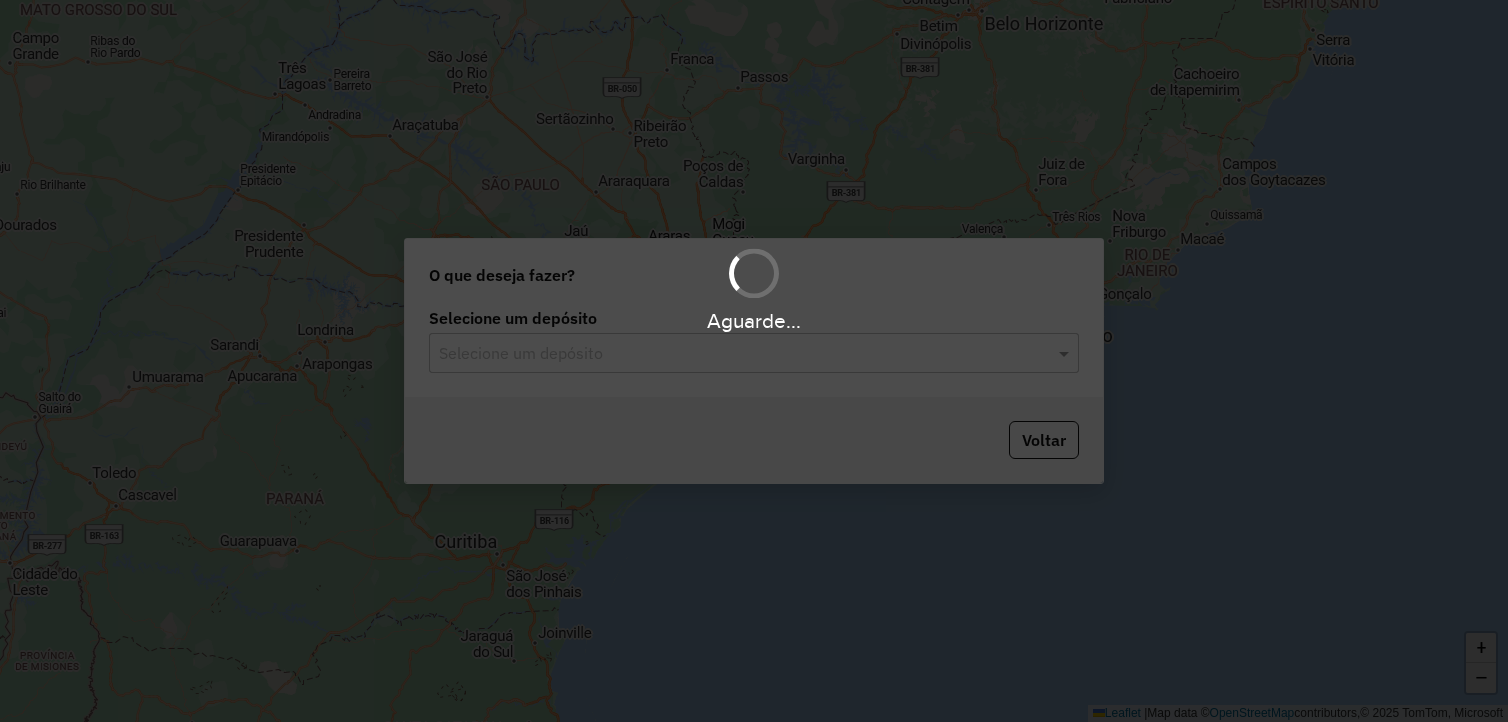 scroll, scrollTop: 0, scrollLeft: 0, axis: both 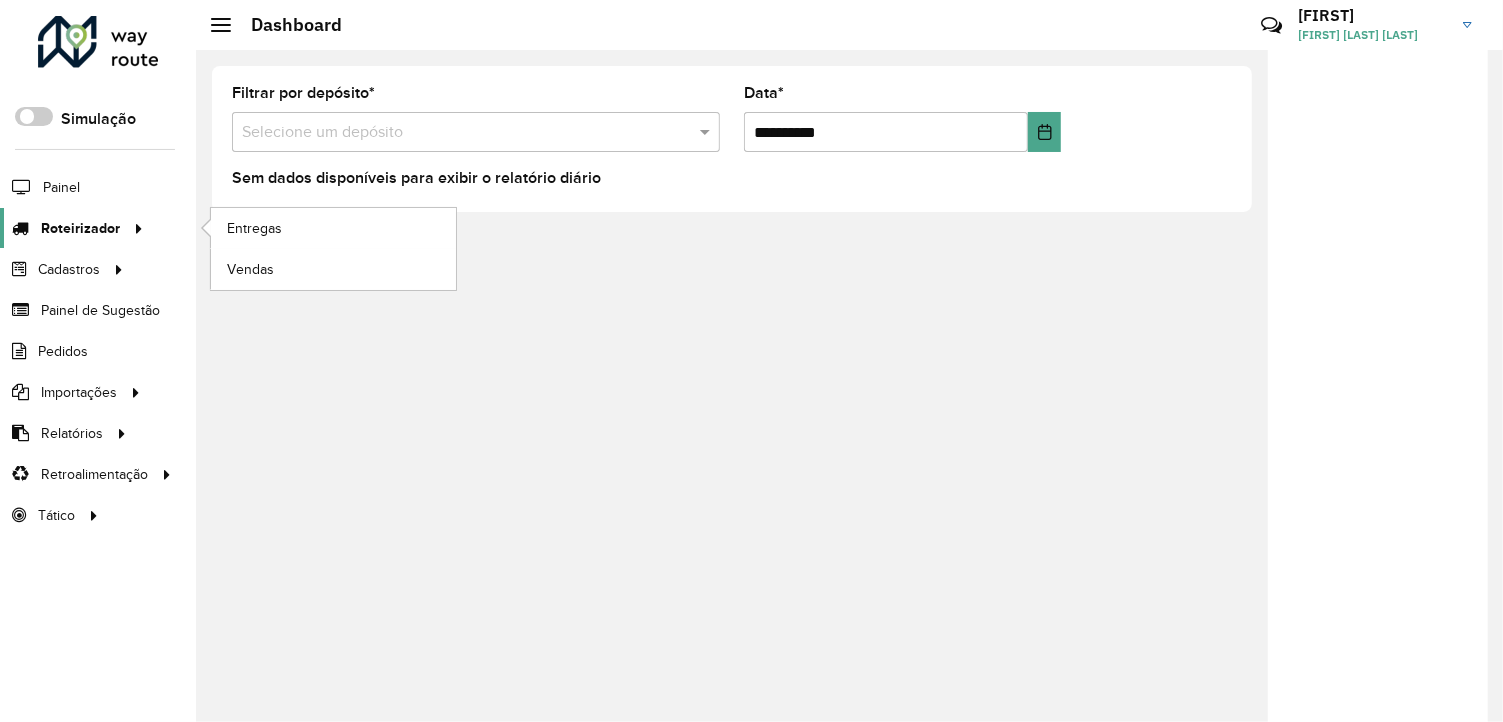 click on "Roteirizador" 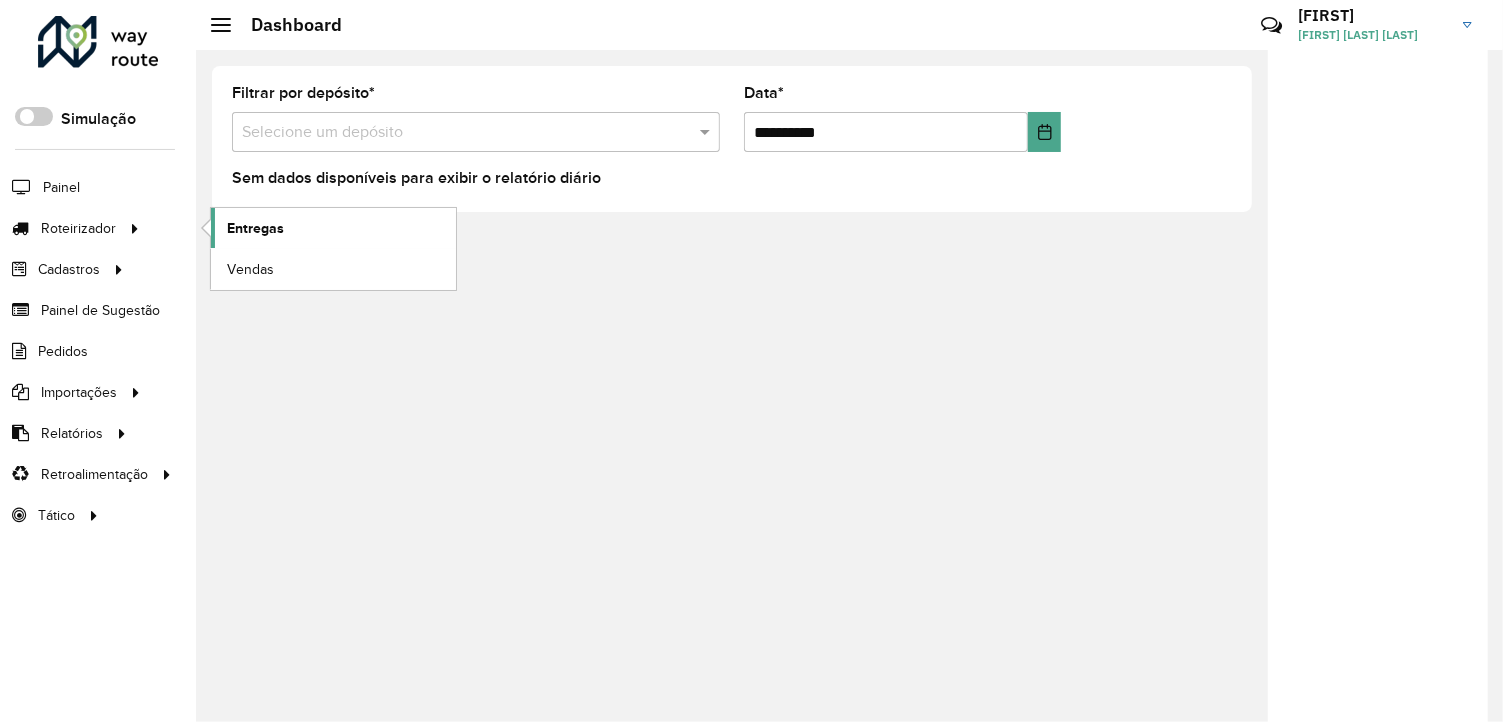 click on "Entregas" 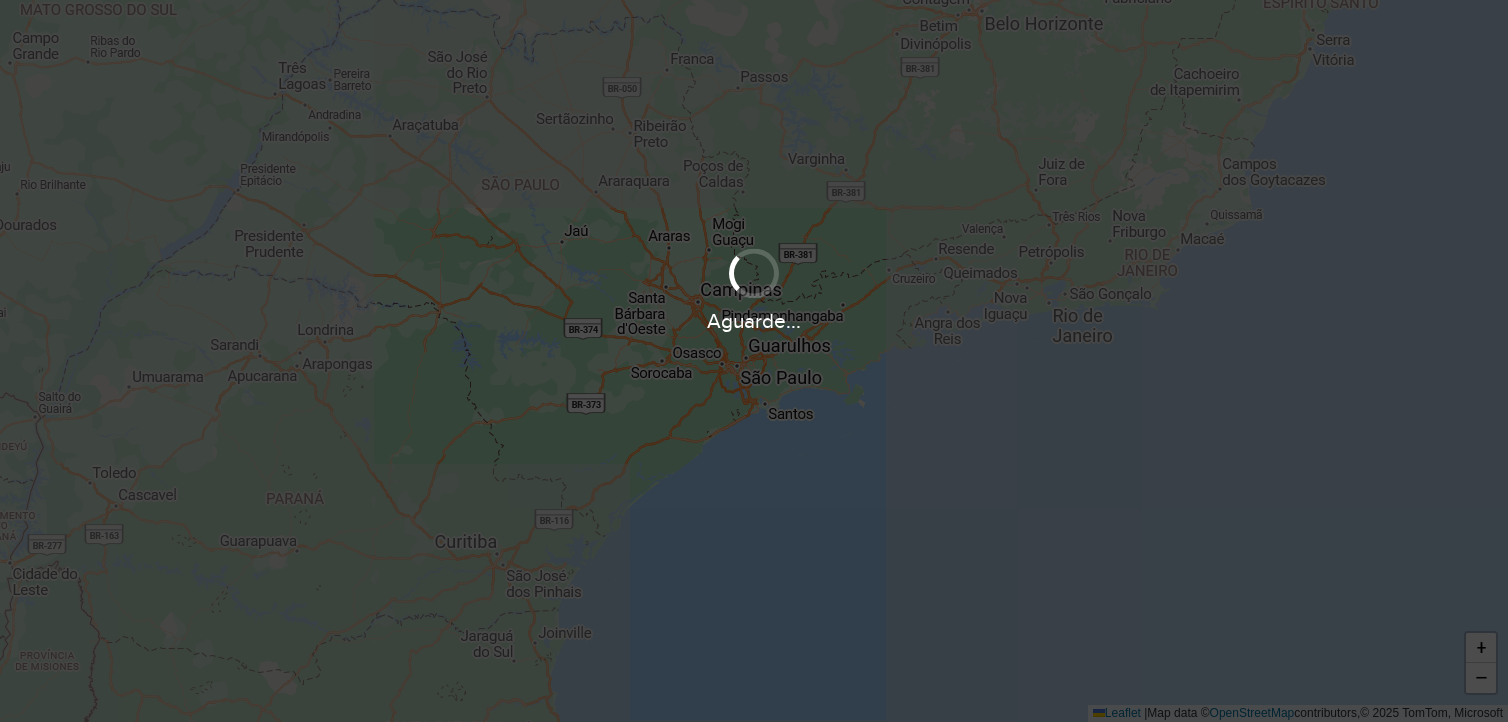 scroll, scrollTop: 0, scrollLeft: 0, axis: both 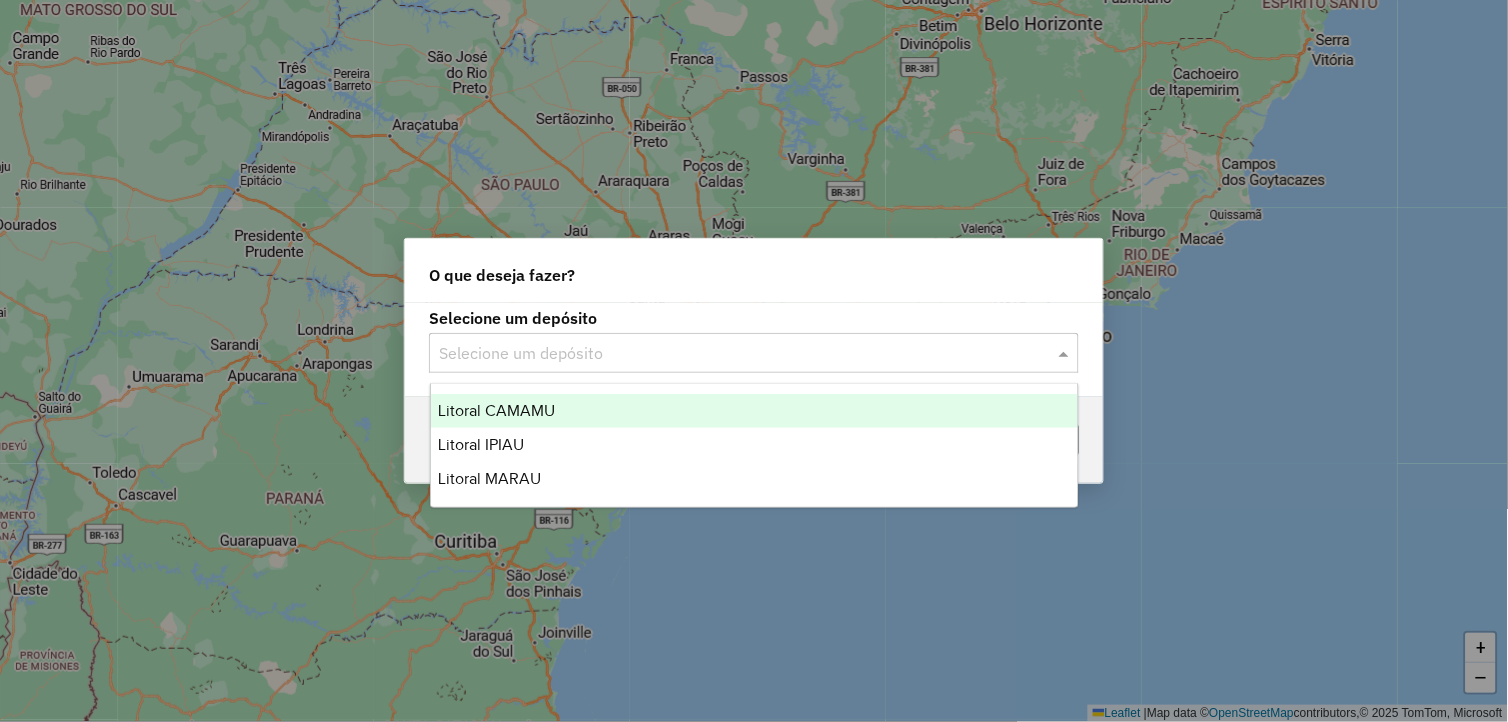 click 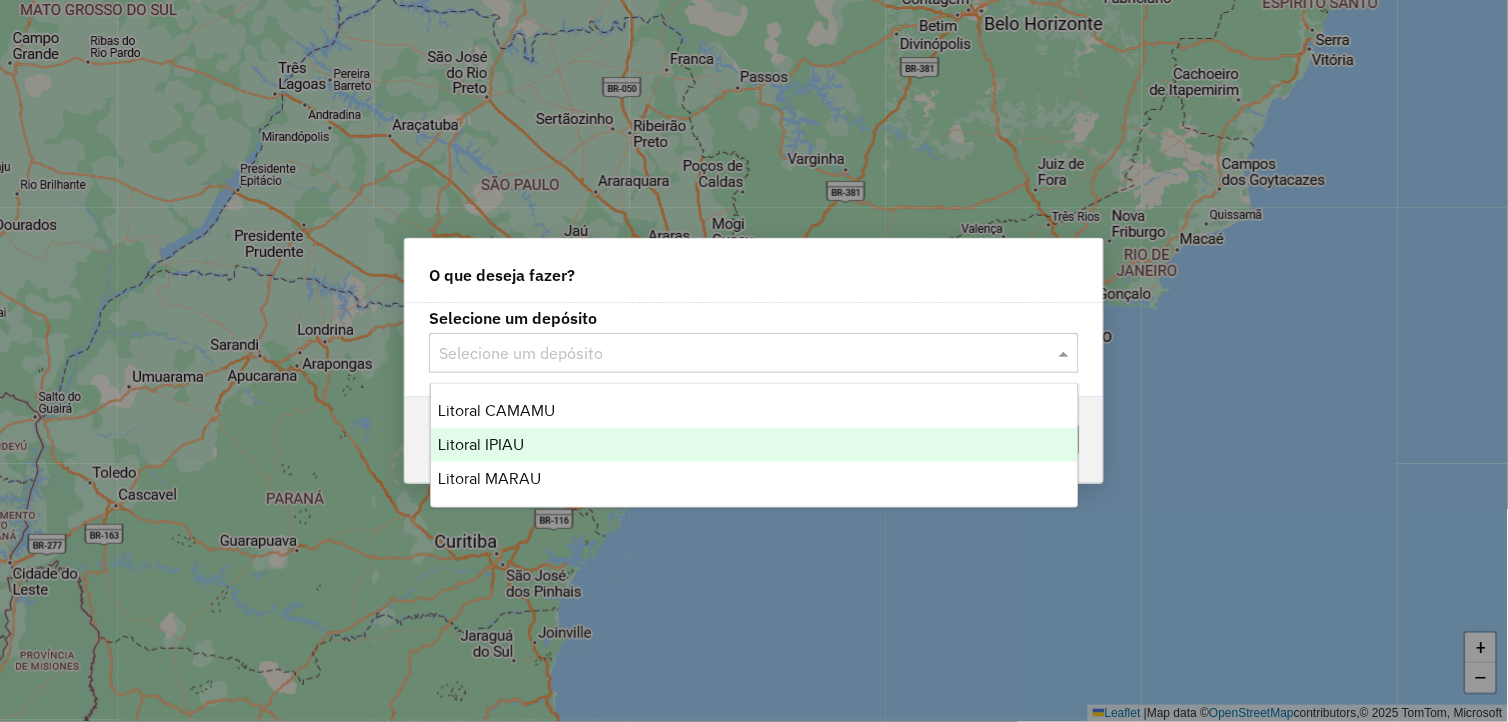 click on "Litoral IPIAU" at bounding box center (755, 445) 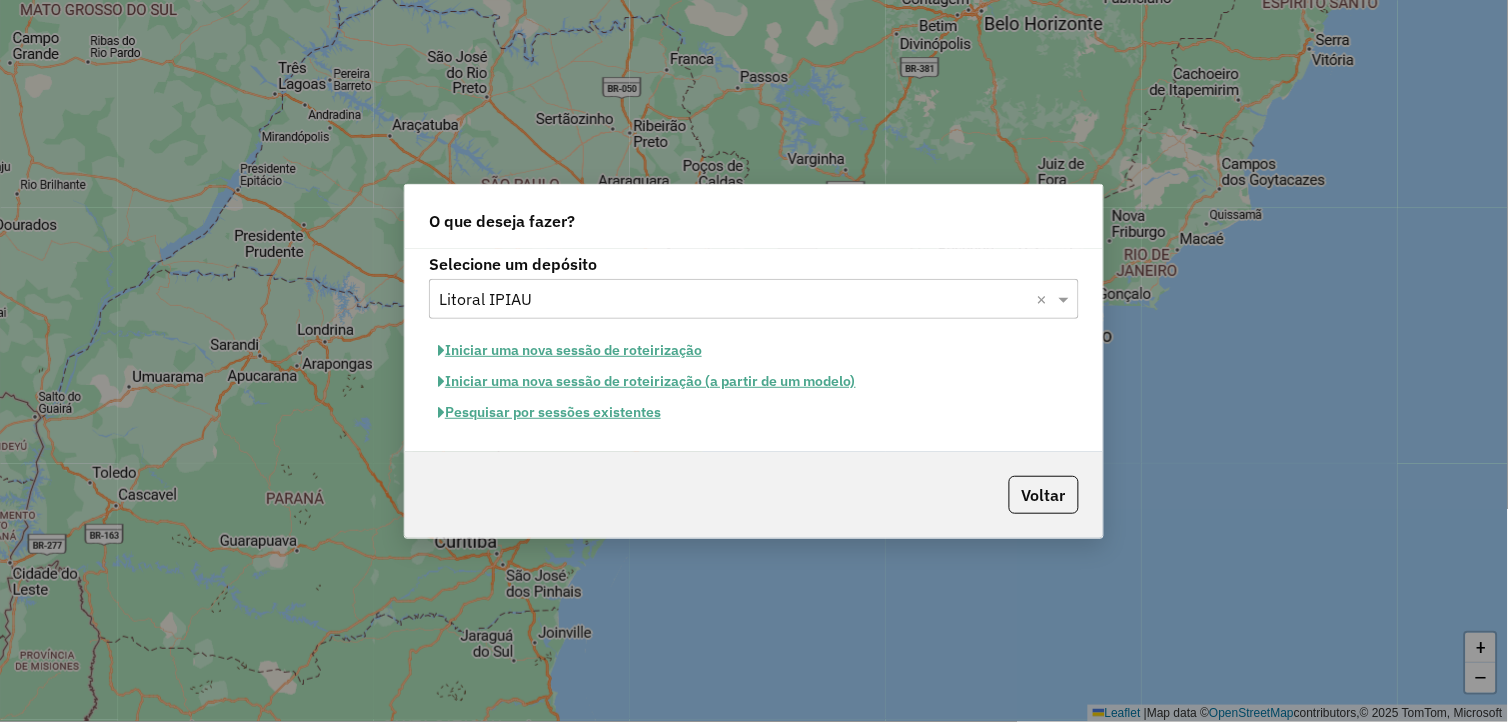 click on "Pesquisar por sessões existentes" 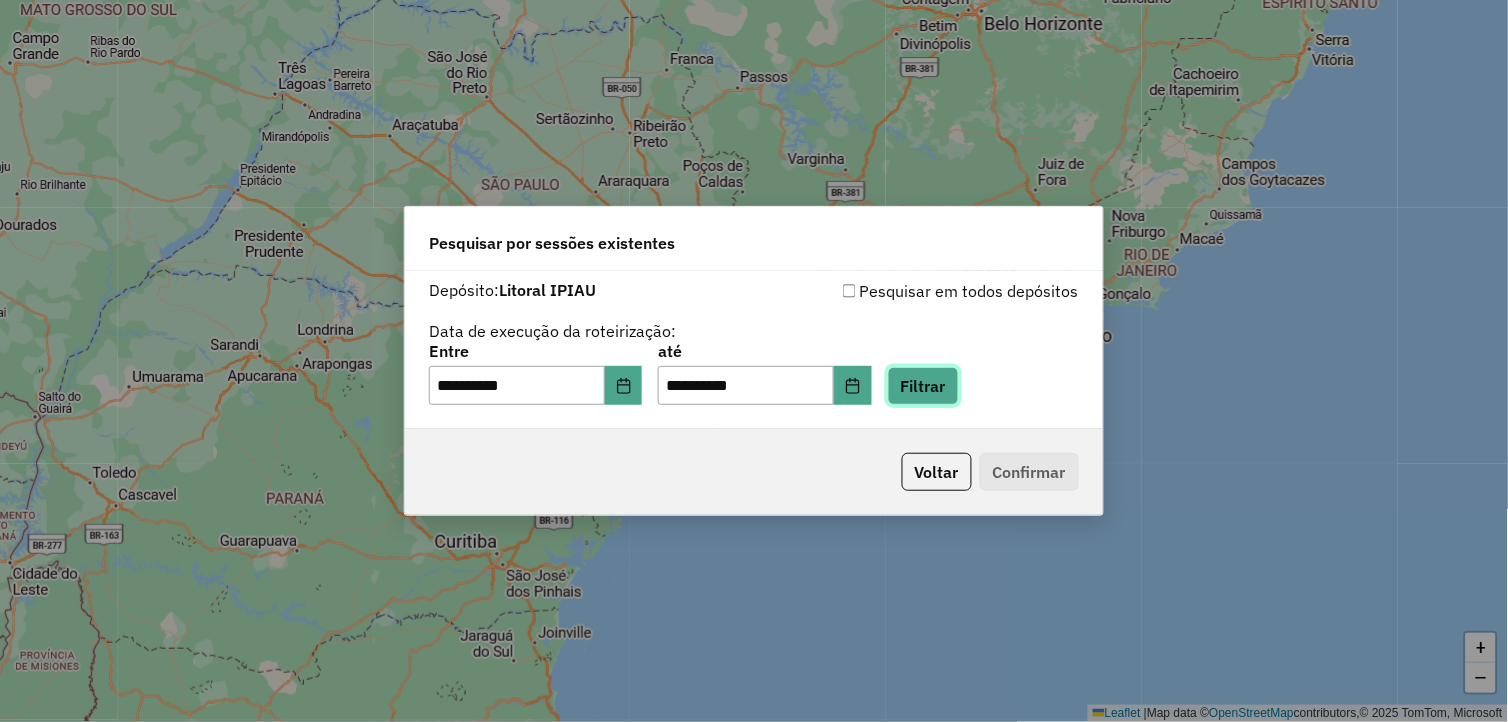 click on "Filtrar" 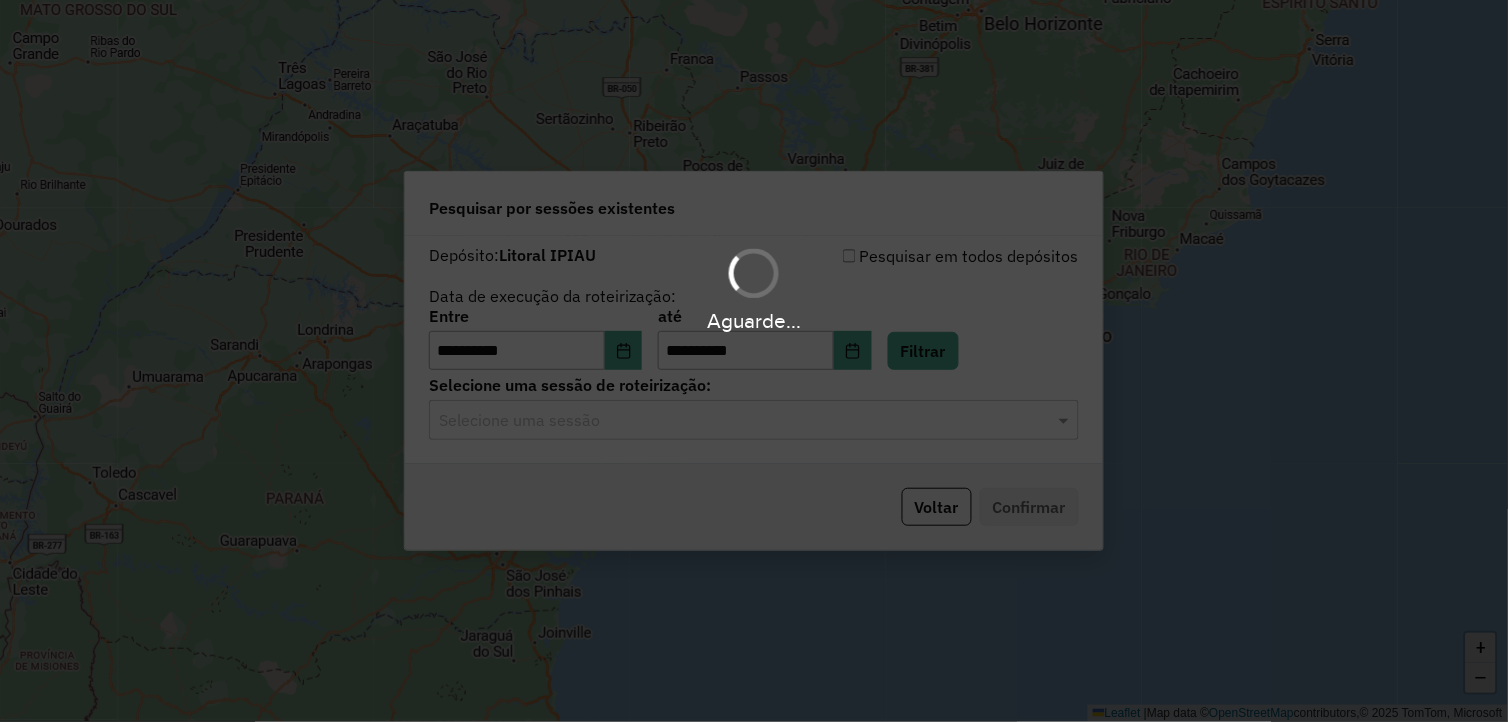 click on "Aguarde... Pop-up bloqueado! Seu navegador bloqueou automáticamente a abertura de uma nova janela. Acesse as configurações e adicione o endereço do sistema a lista de permissão. Fechar Roteirizando... Pesquisar por sessões existentes Depósito: Litoral [LOCATION] Pesquisar em todos depósitos Data de execução da roteirização: Entre [DATE] até [DATE] Filtrar Selecione uma sessão de roteirização: Selecione uma sessão Voltar Confirmar + − Leaflet | Map data © OpenStreetMap contributors,© [YEAR] TomTom, Microsoft Erro de conexão Você parece estar offline!\n\nVerifique sua internet e atualize a página. Tradução automática Seu navegador ativou a tradução automática e pode causar inconsistências no sistema. Por gentileza, utilize a opção "Nunca traduzir este site". Em caso de dúvidas, entre em contato com o suporte." at bounding box center [754, 361] 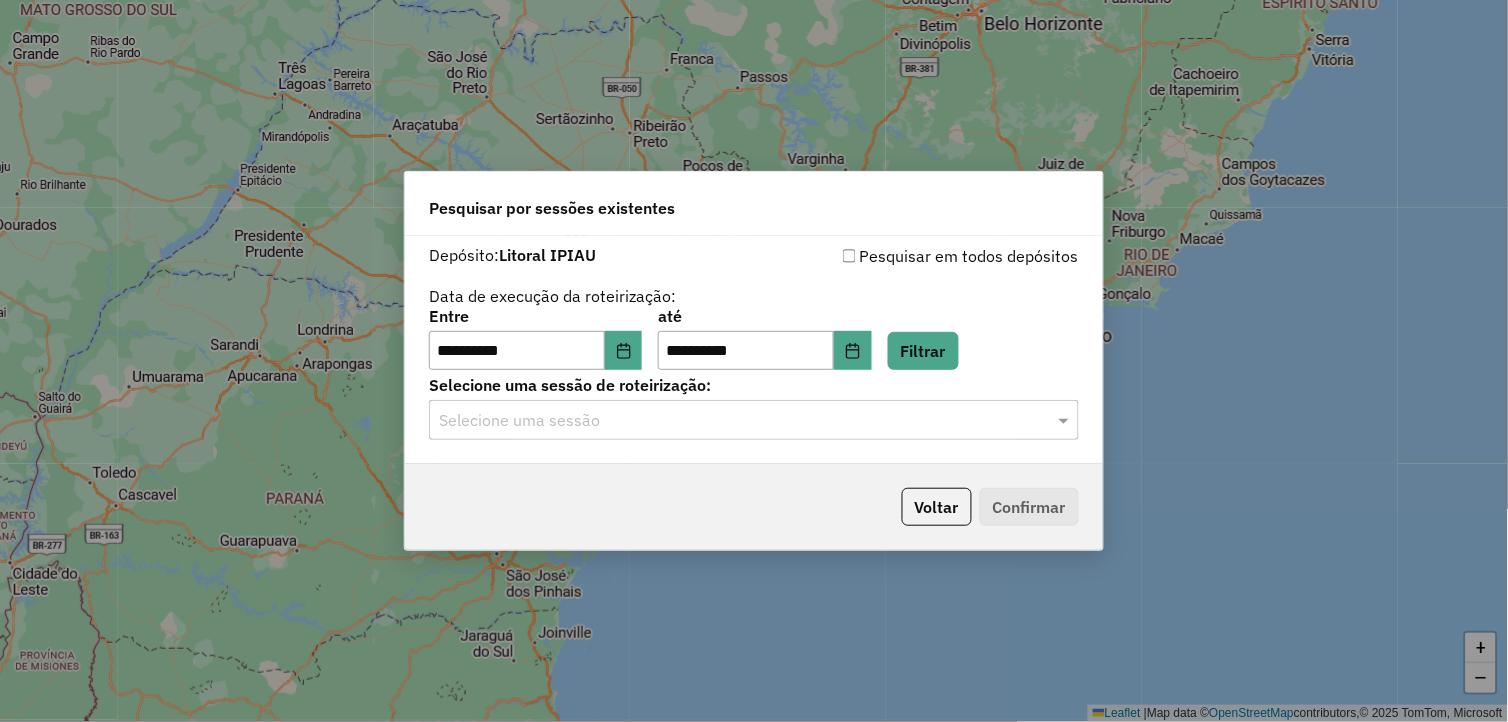 click 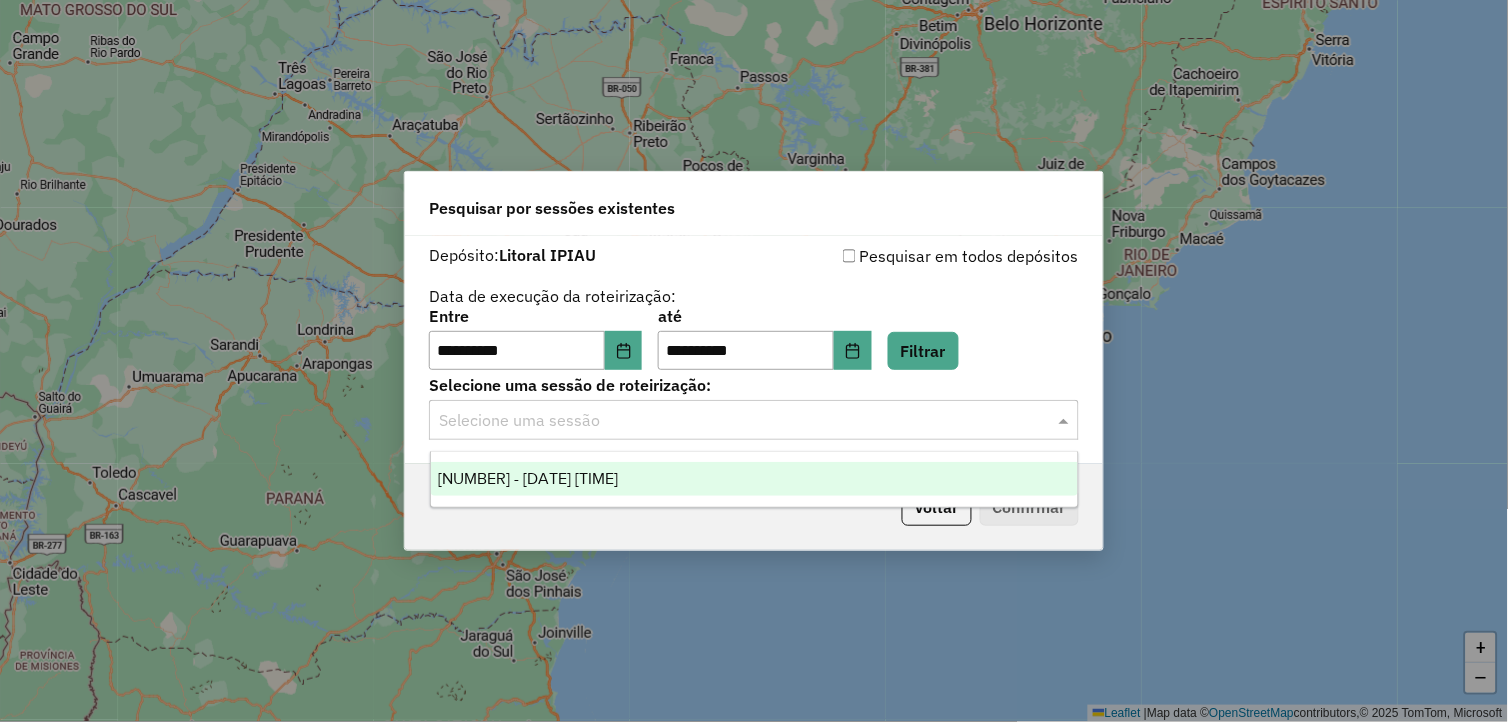 click on "[NUMBER] - [DATE] [TIME]" at bounding box center [755, 479] 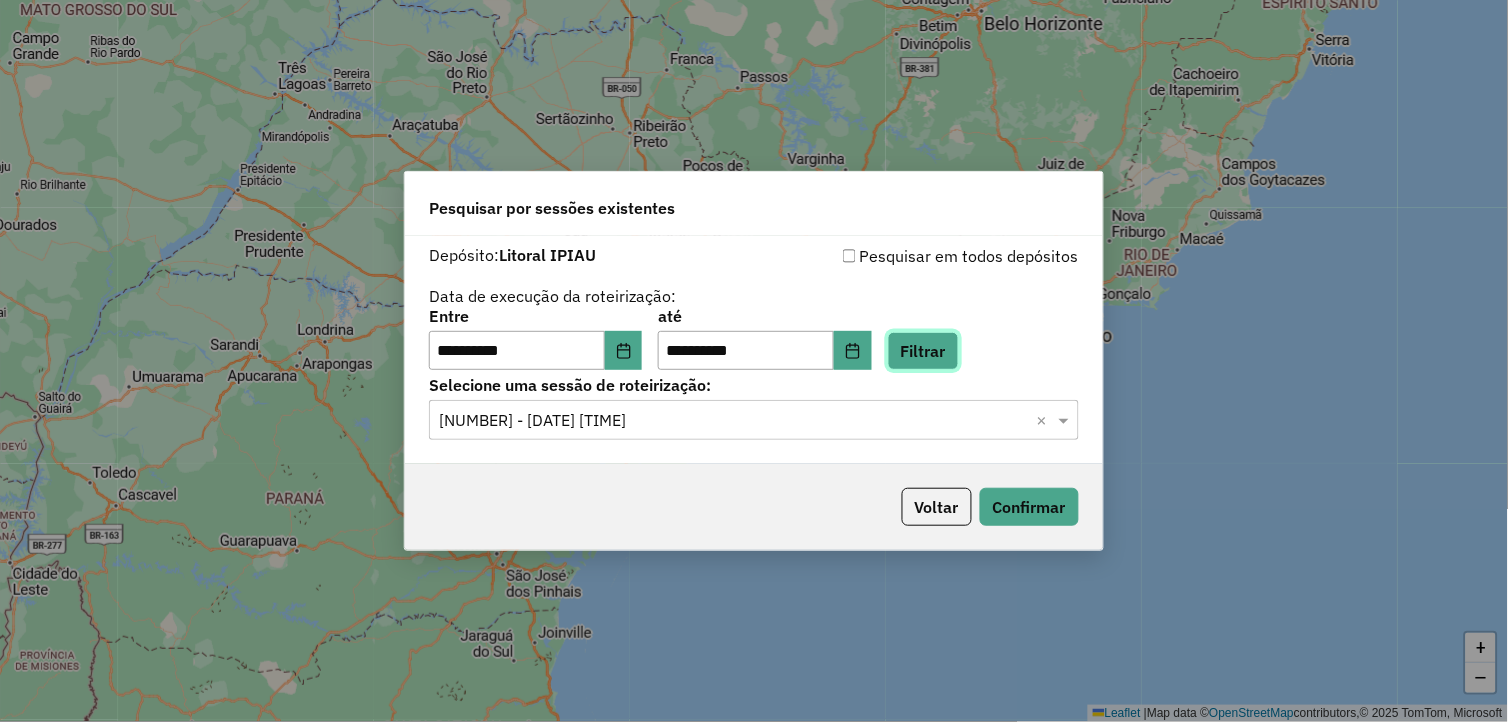 click on "Filtrar" 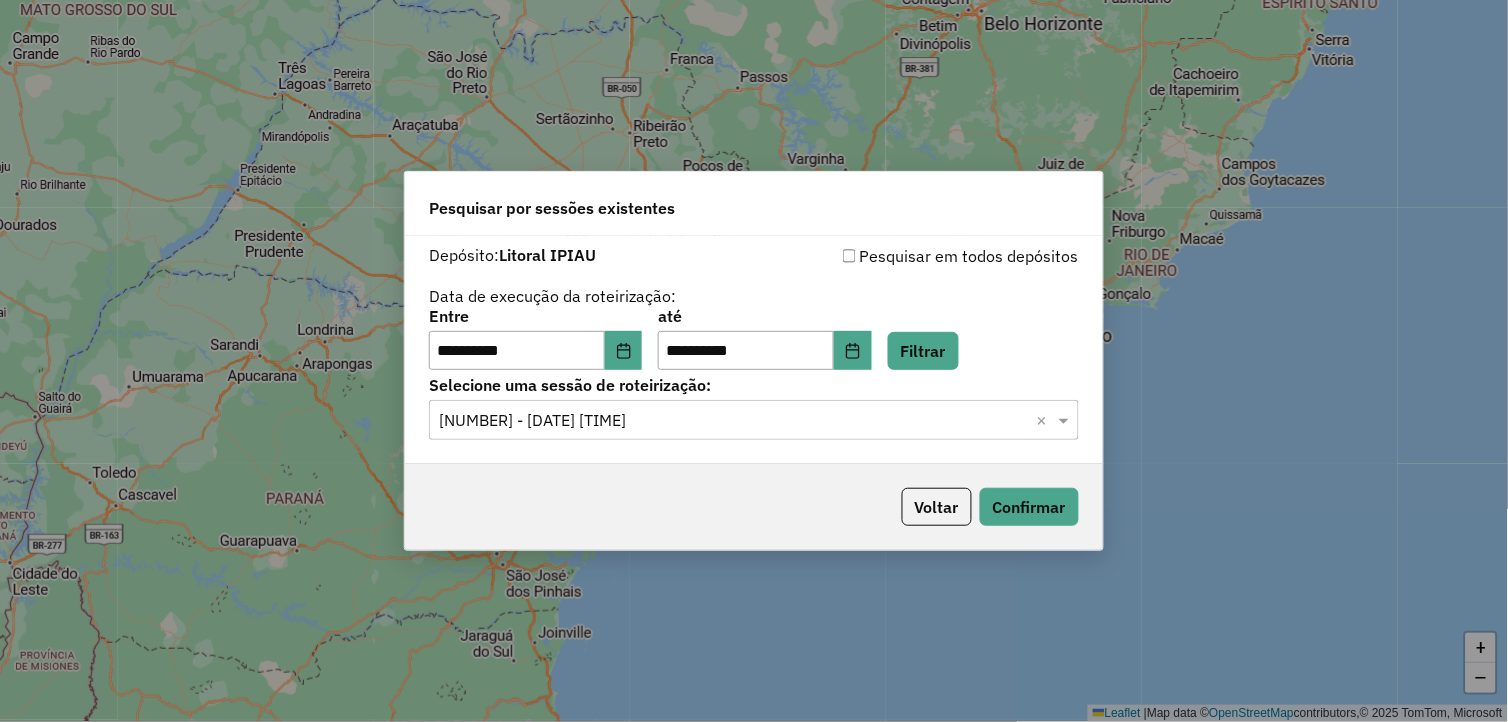 click 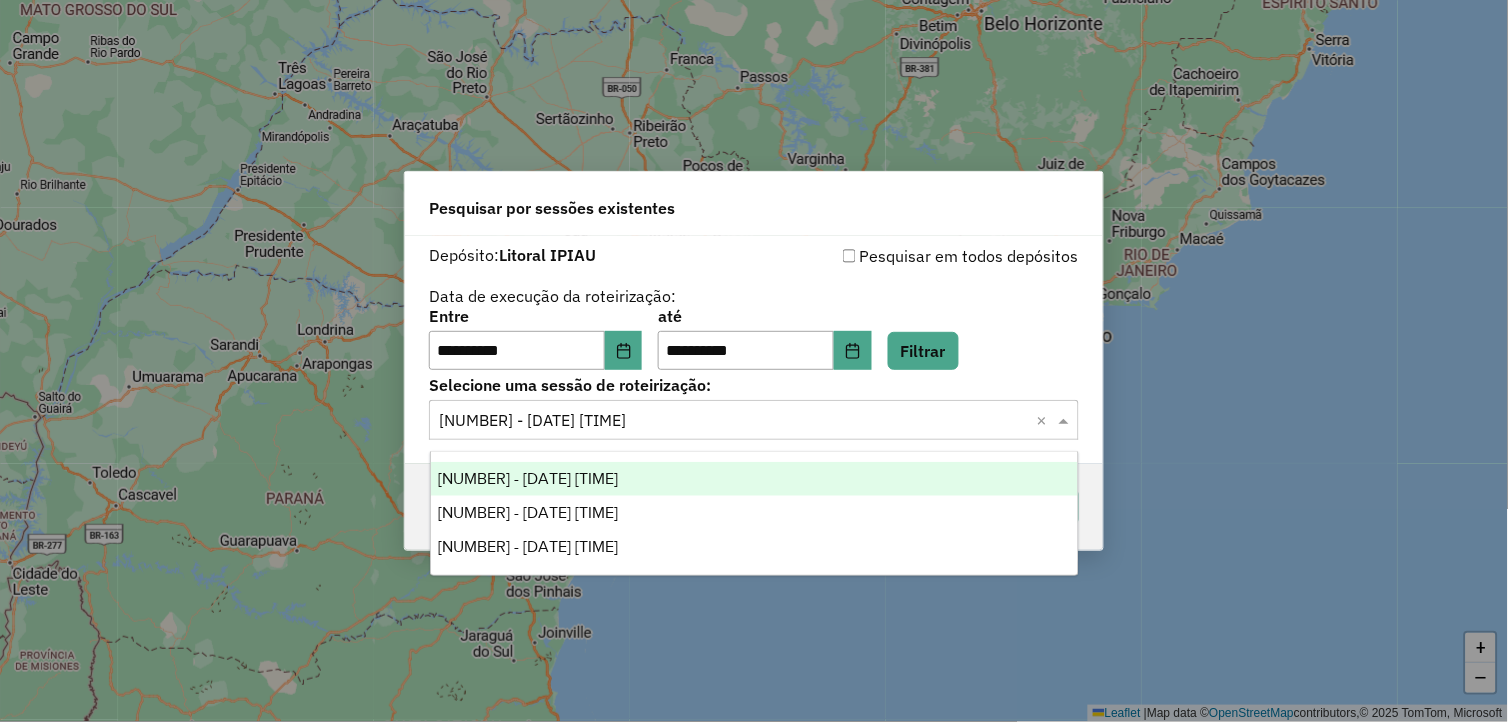 click on "975369 - 06/08/2025 17:47" at bounding box center (755, 479) 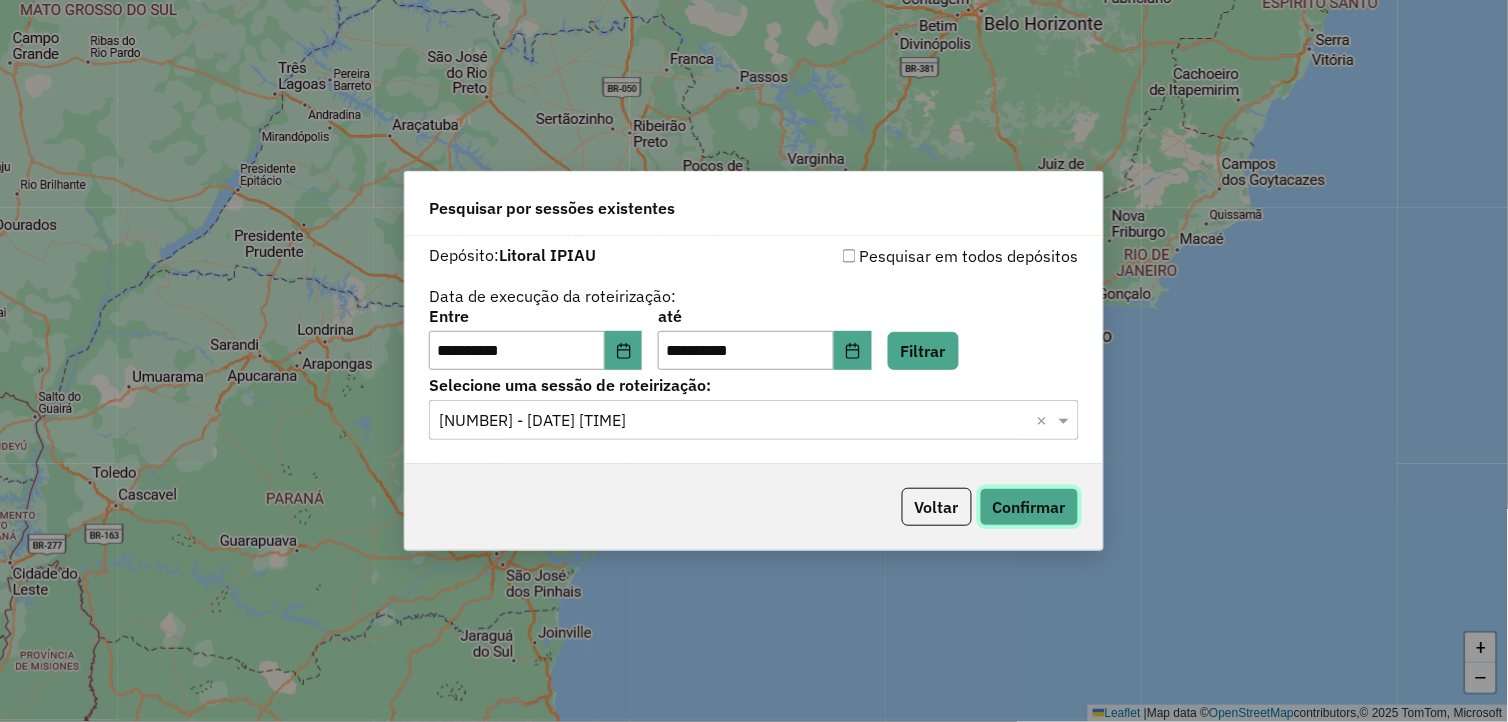 click on "Confirmar" 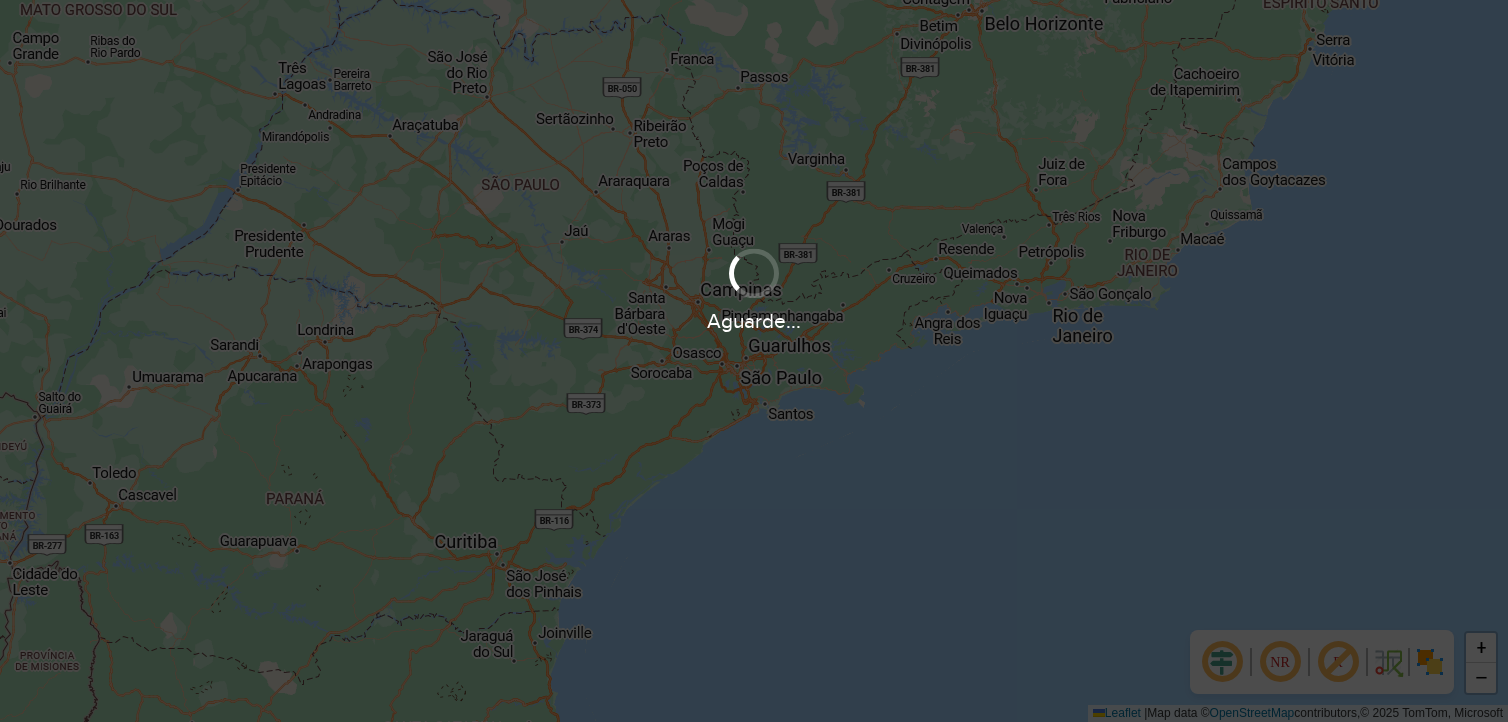 scroll, scrollTop: 0, scrollLeft: 0, axis: both 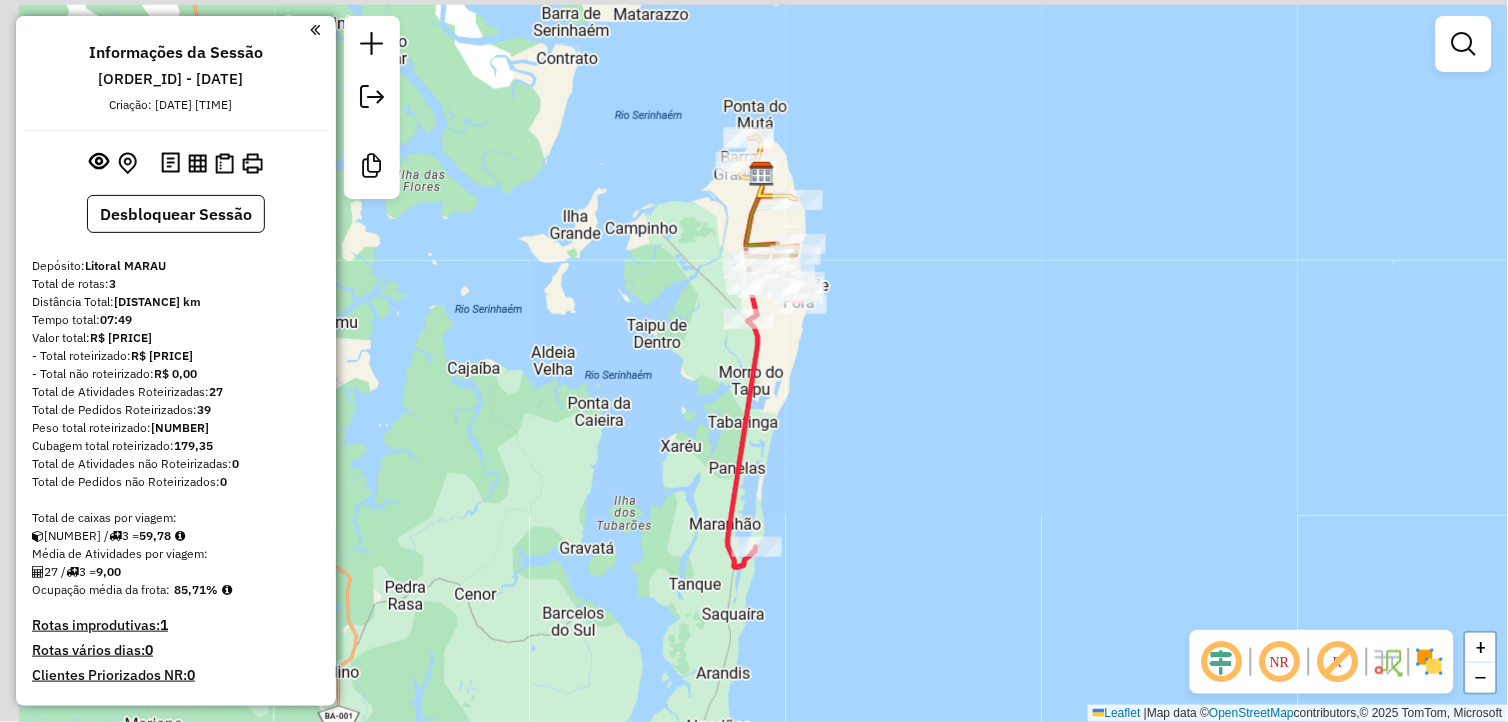 drag, startPoint x: 796, startPoint y: 403, endPoint x: 904, endPoint y: 573, distance: 201.40506 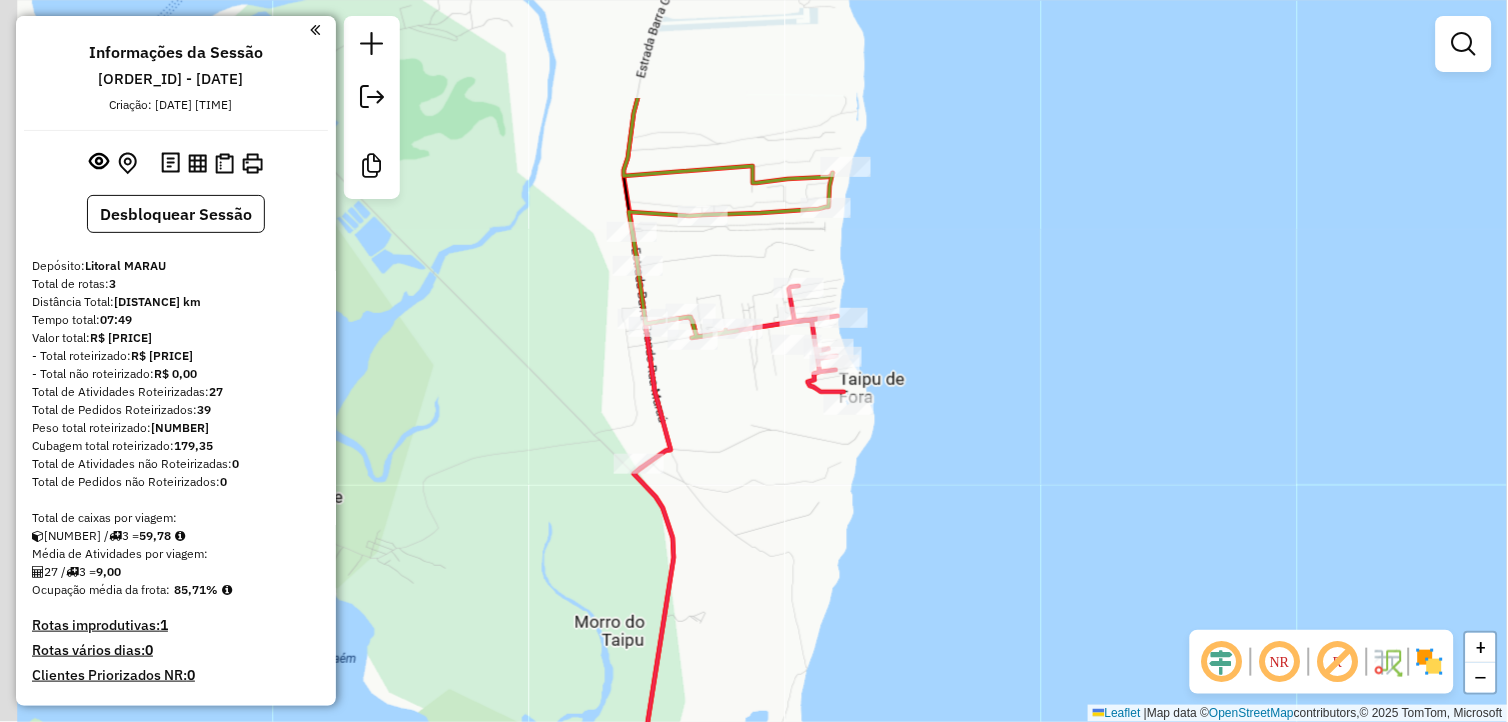 drag, startPoint x: 902, startPoint y: 501, endPoint x: 942, endPoint y: 643, distance: 147.52628 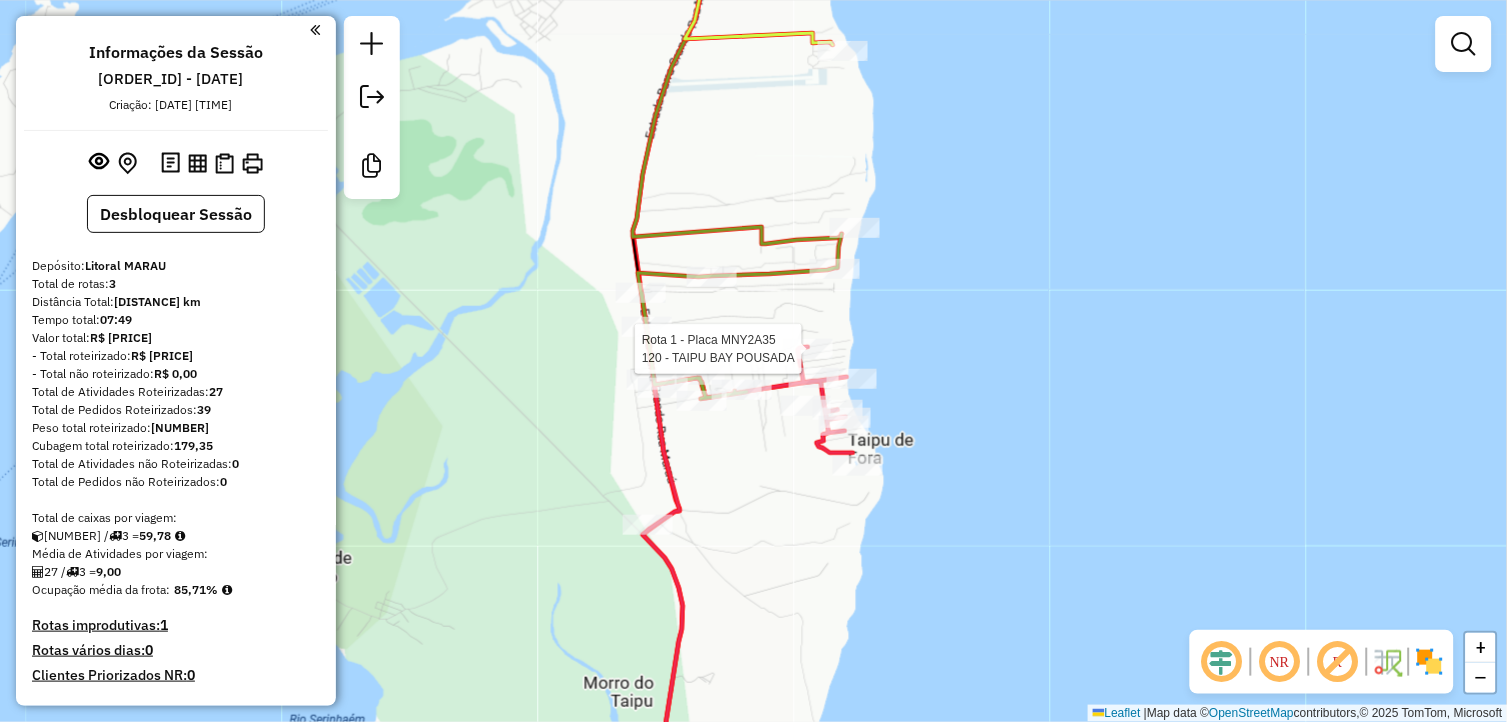 select on "**********" 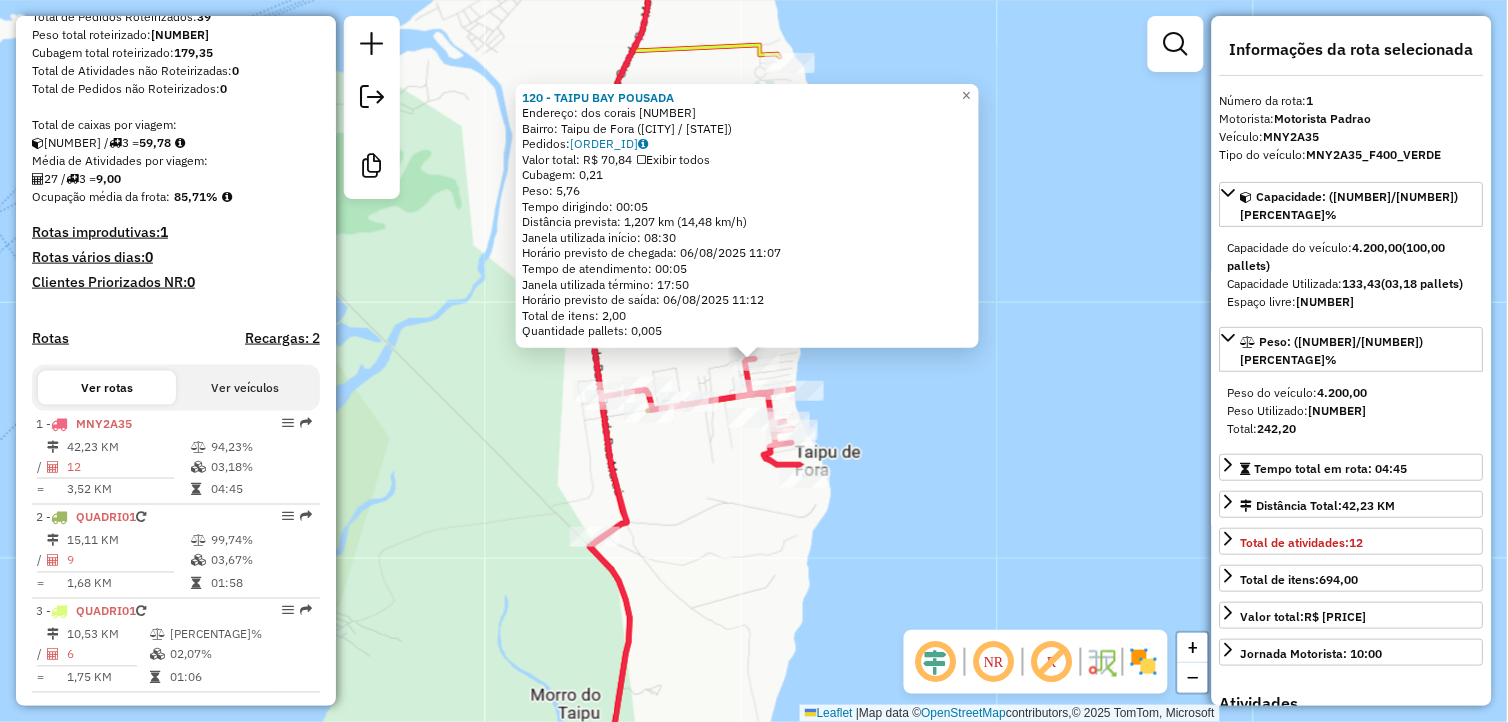 scroll, scrollTop: 413, scrollLeft: 0, axis: vertical 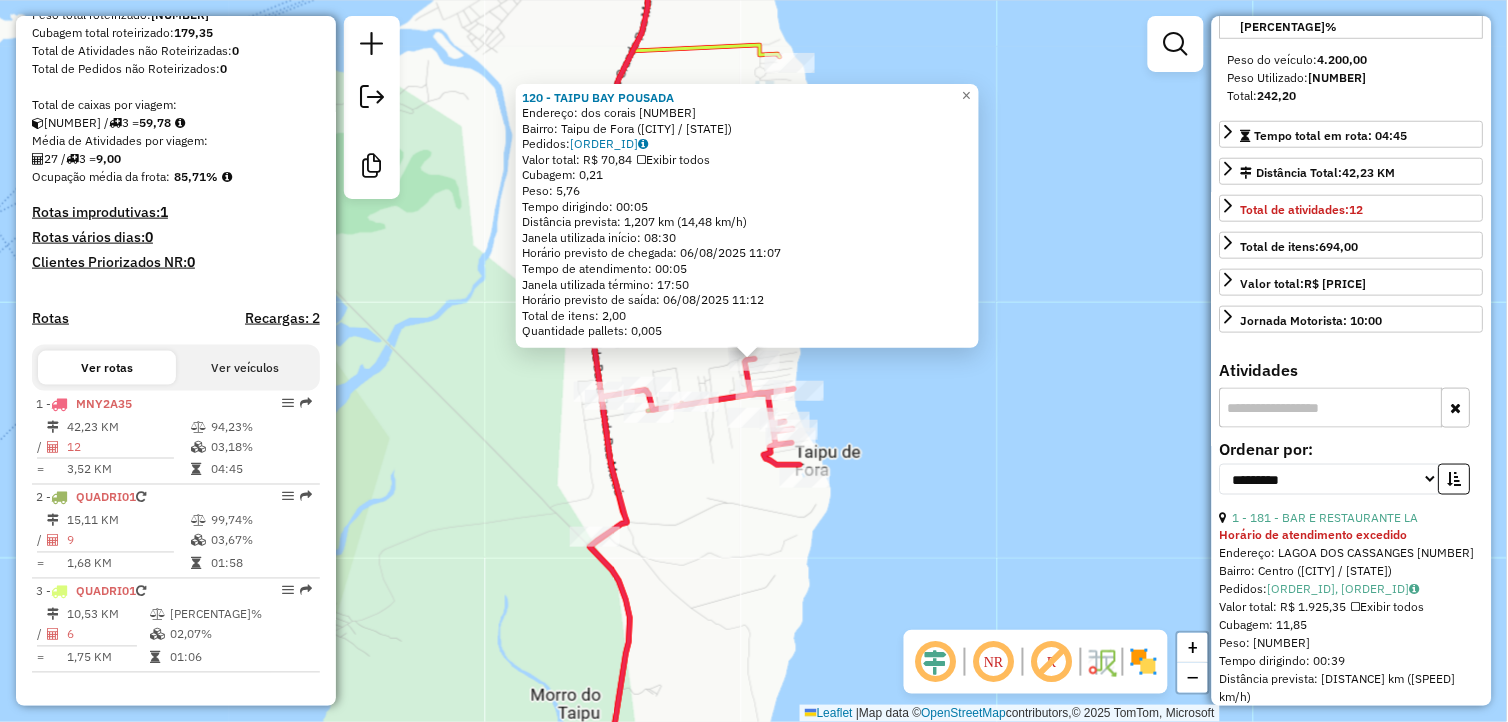 click at bounding box center [1331, 408] 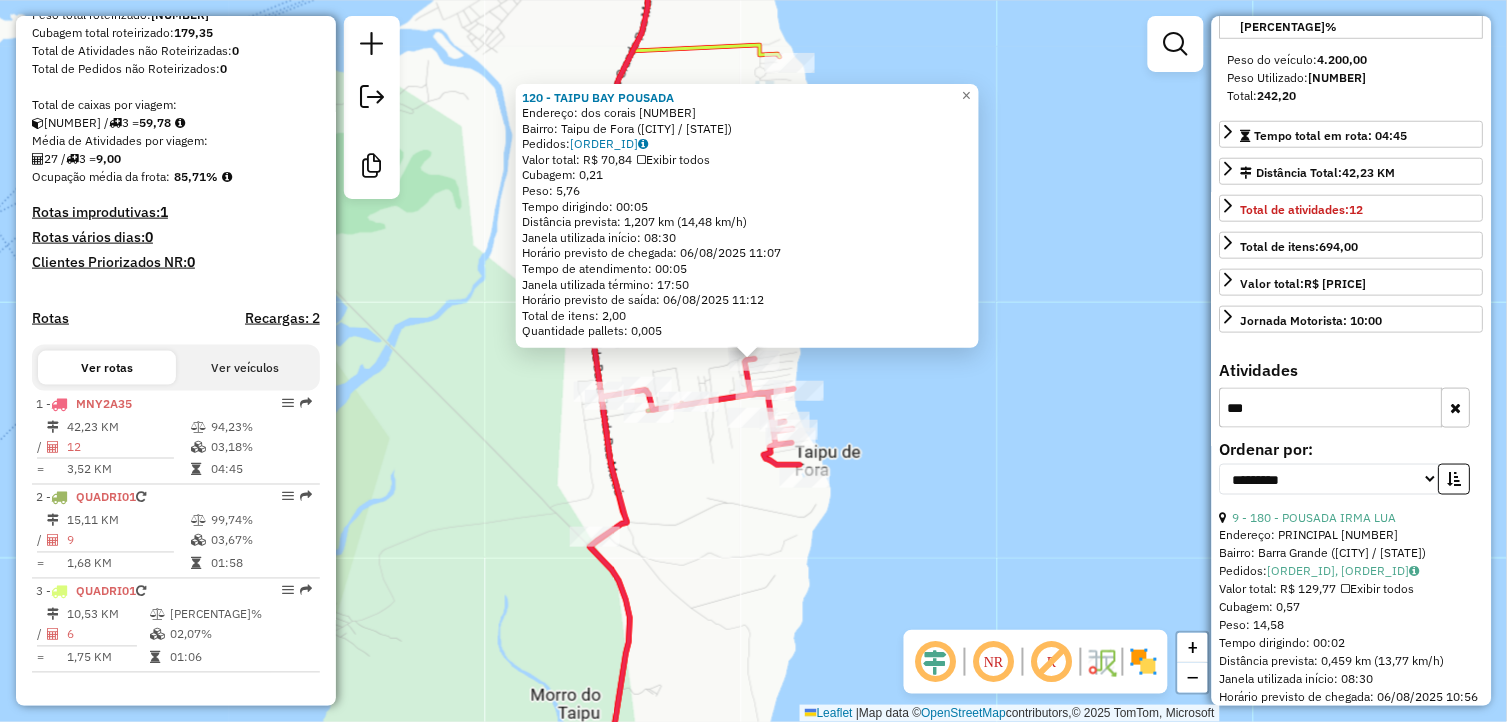 scroll, scrollTop: 444, scrollLeft: 0, axis: vertical 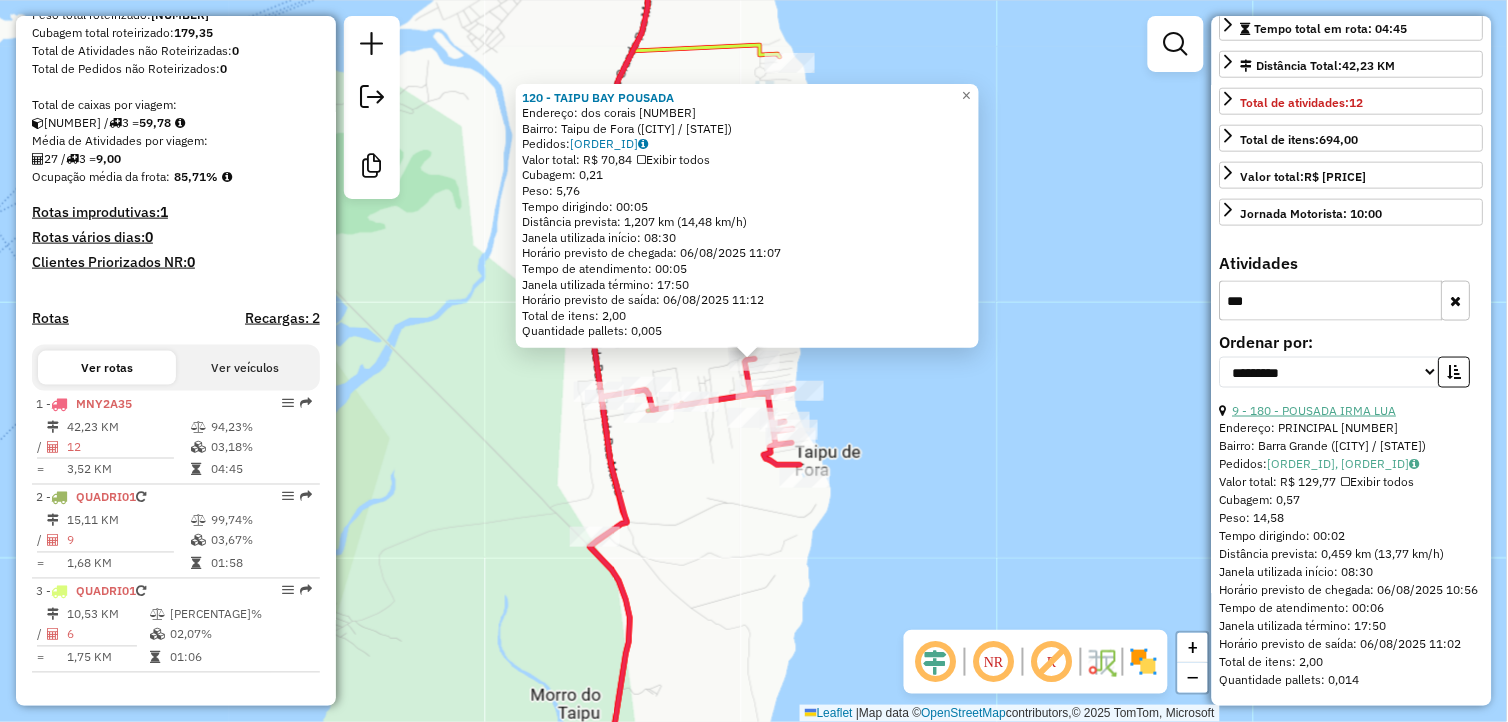type on "***" 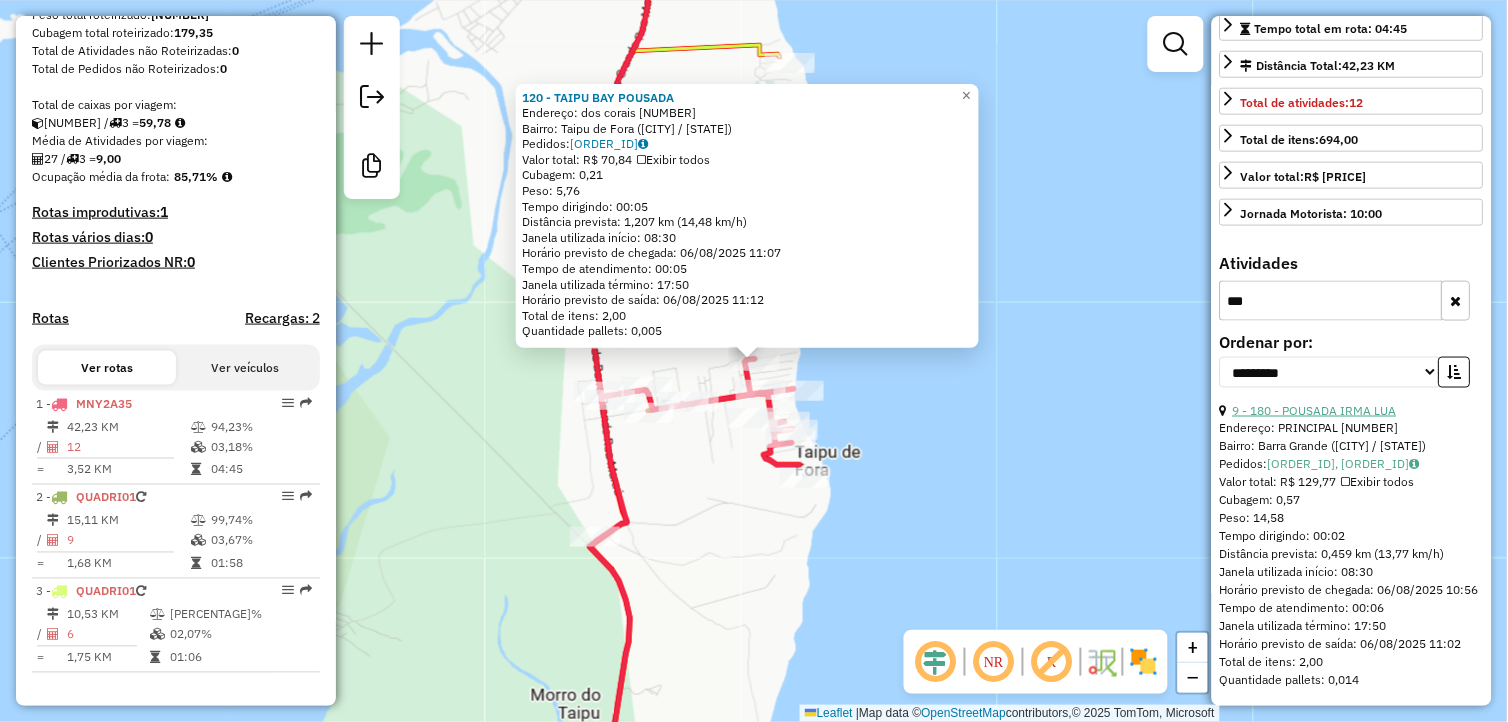 click on "9 - 180 - POUSADA IRMA LUA" at bounding box center [1315, 410] 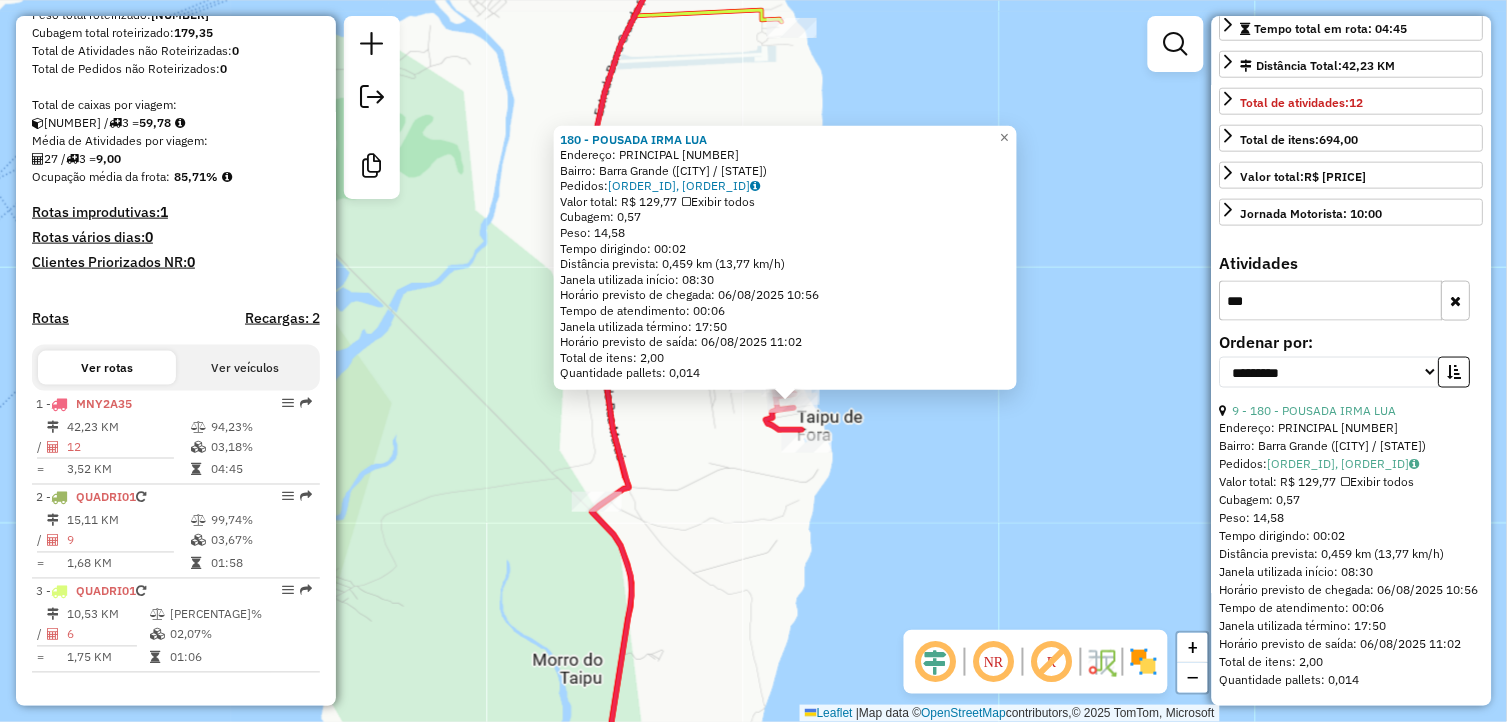 drag, startPoint x: 813, startPoint y: 392, endPoint x: 870, endPoint y: 445, distance: 77.83315 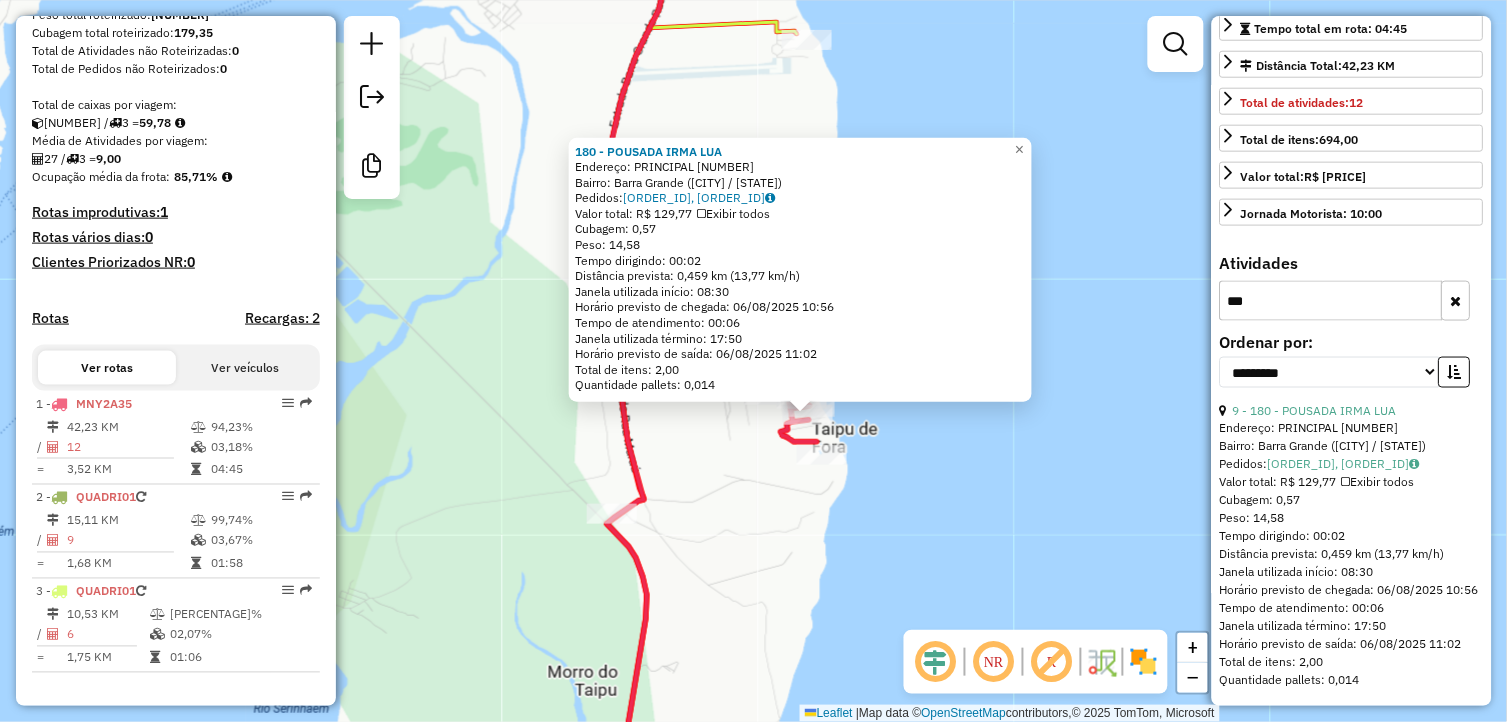 click on "180 - POUSADA IRMA LUA  Endereço:  PRINCIPAL [NUMBER]   Bairro: Barra Grande ([CITY] / [STATE])   Pedidos:  [ORDER_ID], [ORDER_ID]   Valor total: R$ [PRICE]   Exibir todos   Cubagem: [NUMBER]  Peso: [NUMBER]  Tempo dirigindo: [TIME]   Distância prevista: [DISTANCE] km ([SPEED] km/h)   Janela utilizada início: [TIME]   Horário previsto de chegada: [DATE] [TIME]   Tempo de atendimento: [TIME]   Janela utilizada término: [TIME]   Horário previsto de saída: [DATE] [TIME]   Total de itens: [NUMBER]   Quantidade pallets: [NUMBER]  × Janela de atendimento Grade de atendimento Capacidade Transportadoras Veículos Cliente Pedidos  Rotas Selecione os dias de semana para filtrar as janelas de atendimento  Seg   Ter   Qua   Qui   Sex   Sáb   Dom  Informe o período da janela de atendimento: De: Até:  Filtrar exatamente a janela do cliente  Considerar janela de atendimento padrão  Selecione os dias de semana para filtrar as grades de atendimento  Seg   Ter   Qua   Qui   Sex   Sáb   Dom   Considerar clientes sem dia de atendimento cadastrado De:" 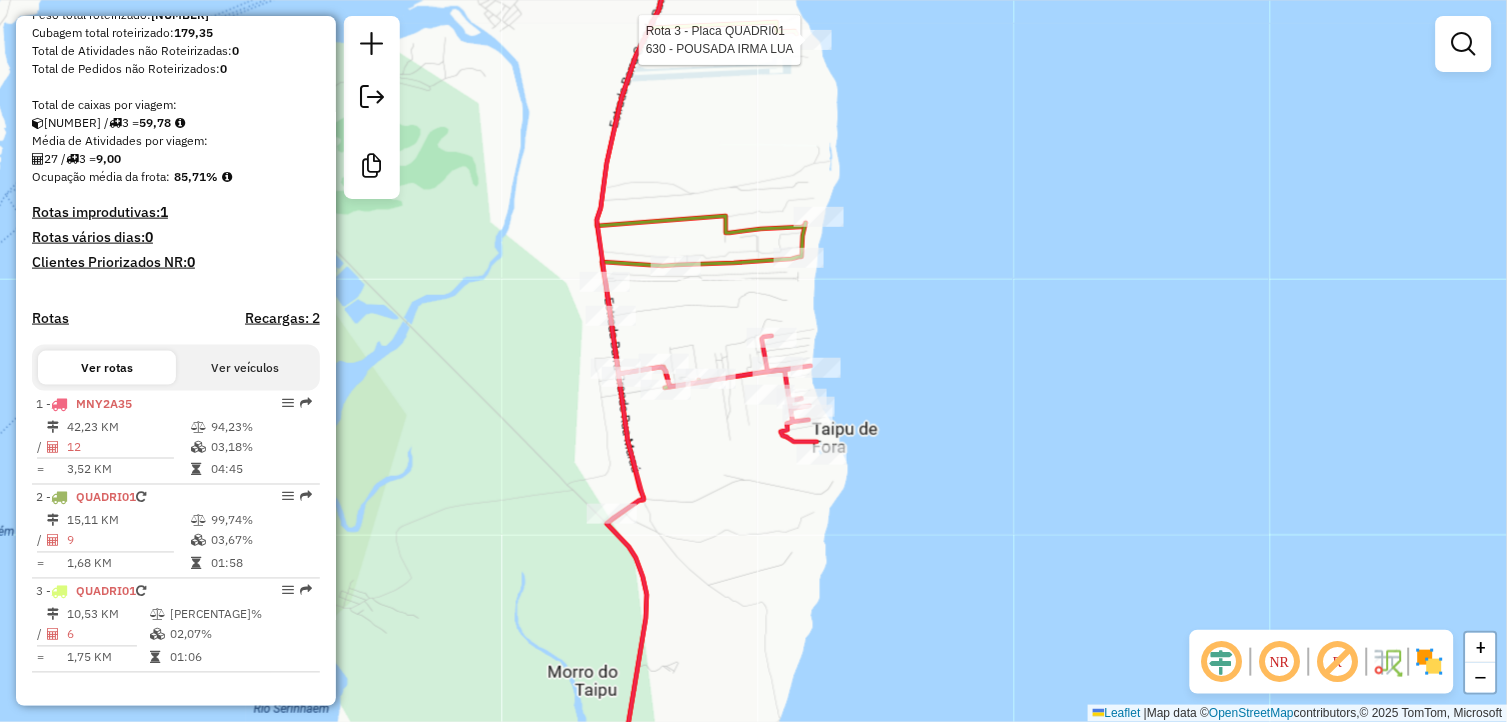 click 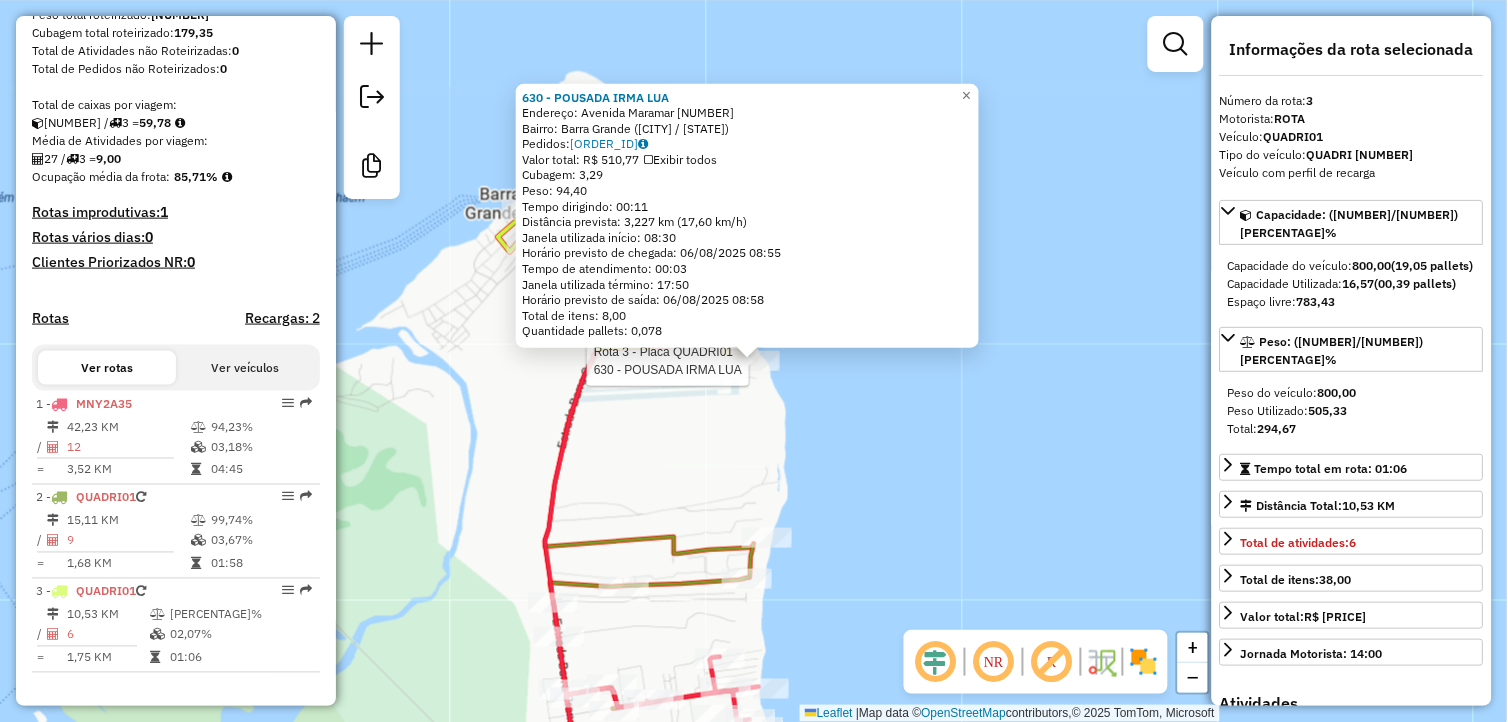 click on "Rota 3 - Placa QUADRI01  630 - POUSADA IRMA LUA 630 - POUSADA IRMA LUA  Endereço:  Avenida Maramar [NUMBER]   Bairro: Barra Grande ([CITY] / [STATE])   Pedidos:  [ORDER_ID]   Valor total: R$ [PRICE]   Exibir todos   Cubagem: [NUMBER]  Peso: [NUMBER]  Tempo dirigindo: [TIME]   Distância prevista: [DISTANCE] km ([SPEED] km/h)   Janela utilizada início: [TIME]   Horário previsto de chegada: [DATE] [TIME]   Tempo de atendimento: [TIME]   Janela utilizada término: [TIME]   Horário previsto de saída: [DATE] [TIME]   Total de itens: [NUMBER]   Quantidade pallets: [NUMBER]  × Janela de atendimento Grade de atendimento Capacidade Transportadoras Veículos Cliente Pedidos  Rotas Selecione os dias de semana para filtrar as janelas de atendimento  Seg   Ter   Qua   Qui   Sex   Sáb   Dom  Informe o período da janela de atendimento: De: Até:  Filtrar exatamente a janela do cliente  Considerar janela de atendimento padrão  Selecione os dias de semana para filtrar as grades de atendimento  Seg   Ter   Qua   Qui   Sex   Sáb   Dom   Considerar clientes sem dia de atendimento cadastrado De:" 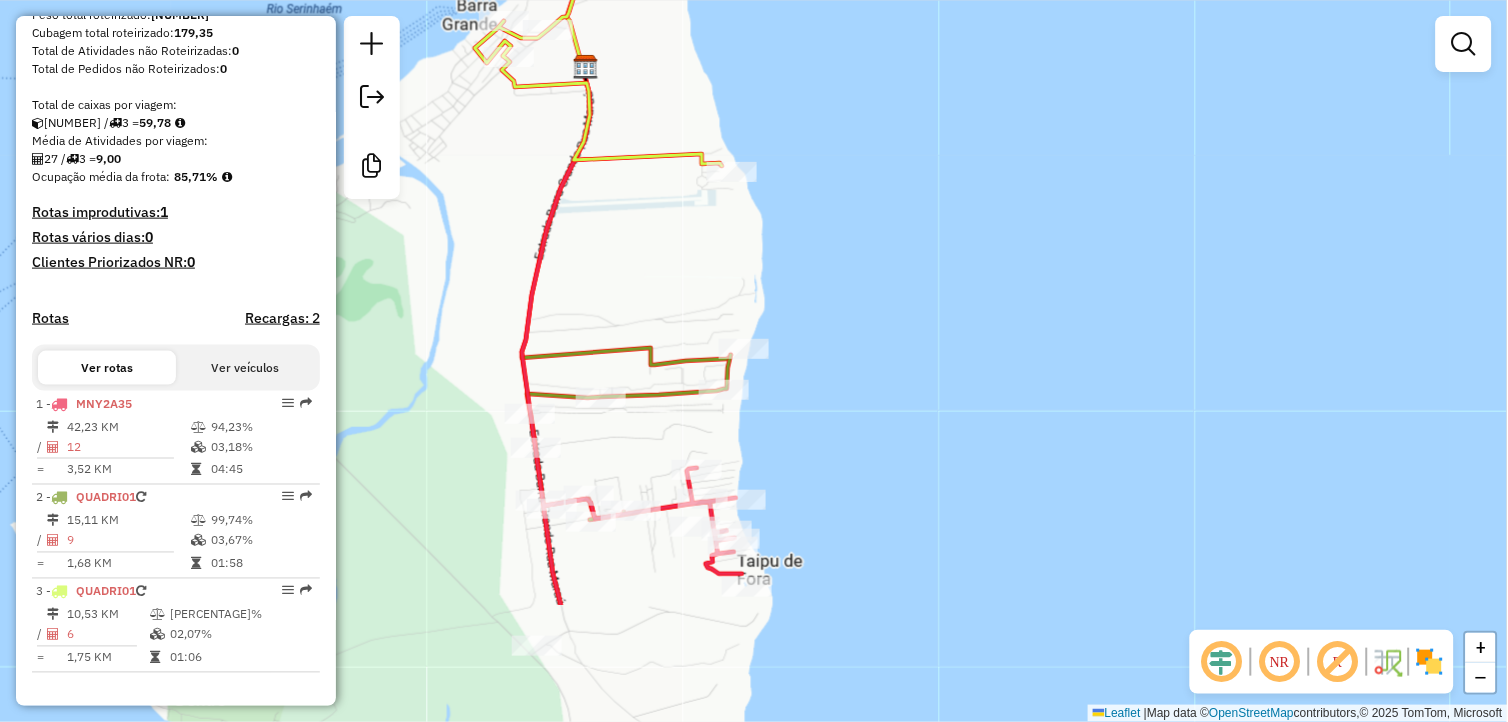 drag, startPoint x: 811, startPoint y: 510, endPoint x: 798, endPoint y: 421, distance: 89.94443 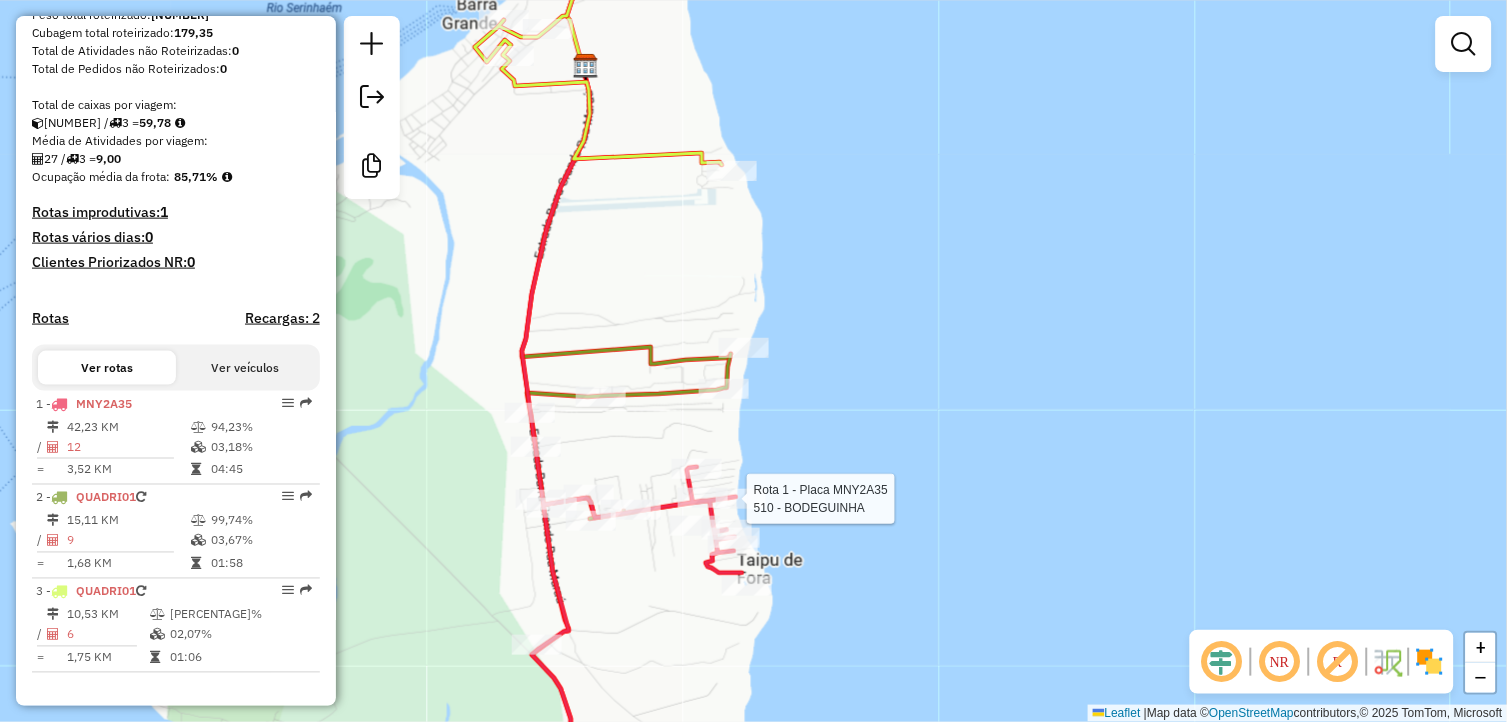 select on "**********" 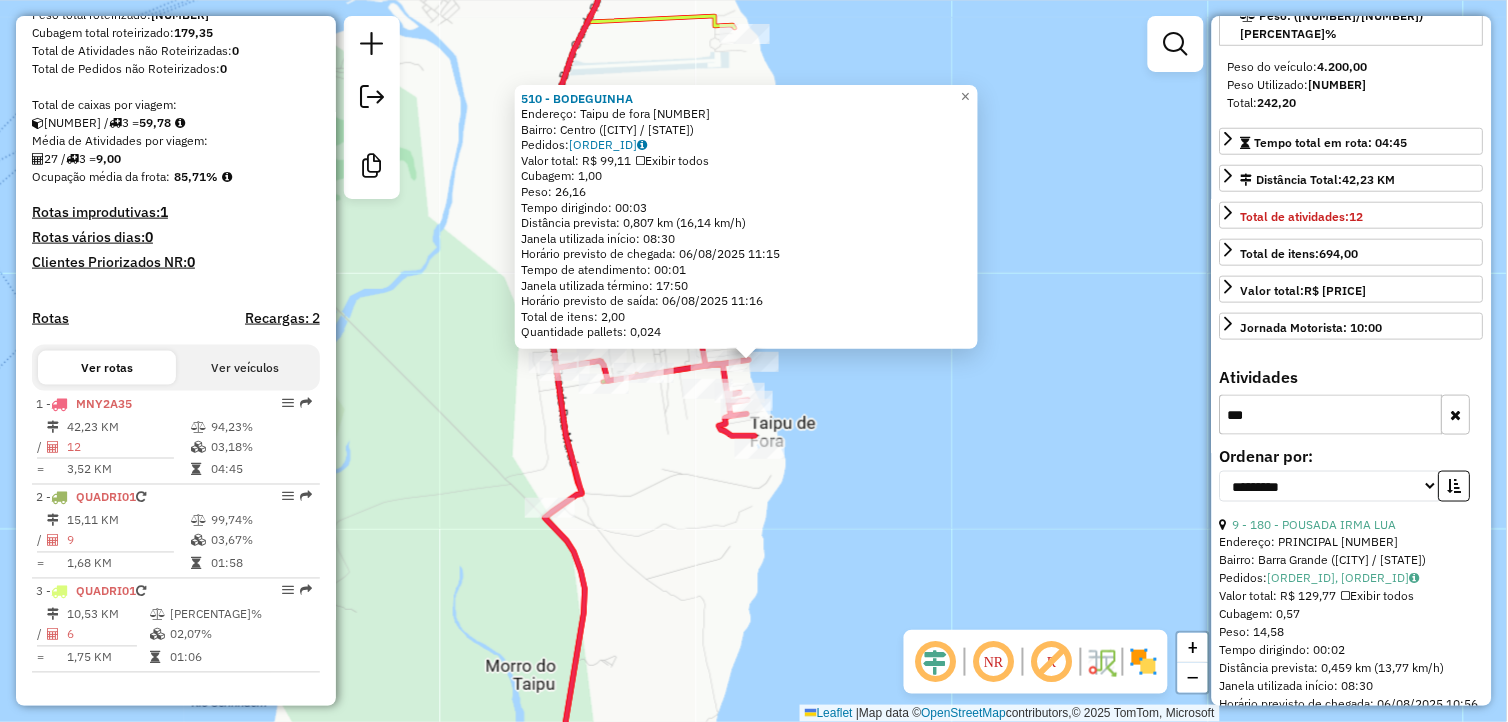 scroll, scrollTop: 333, scrollLeft: 0, axis: vertical 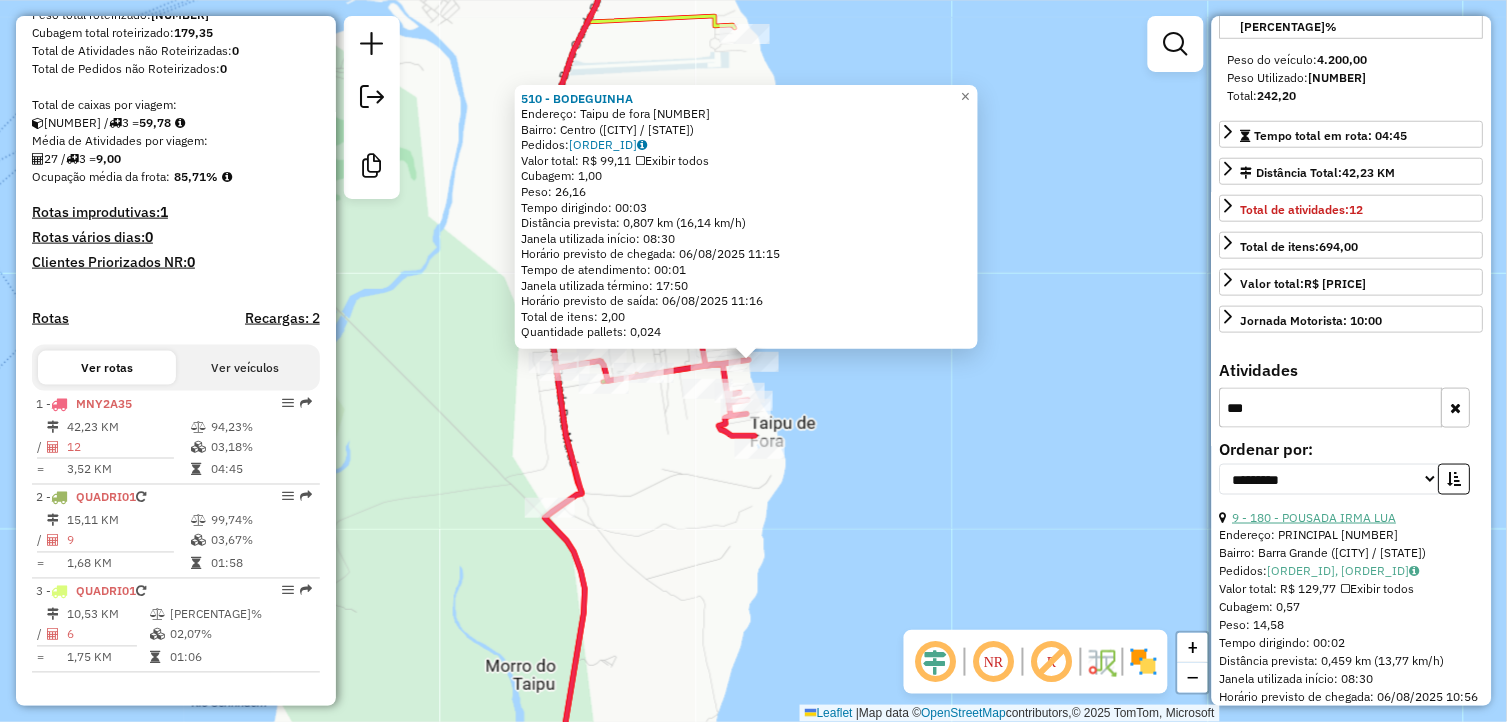 click on "9 - 180 - POUSADA IRMA LUA" at bounding box center (1315, 517) 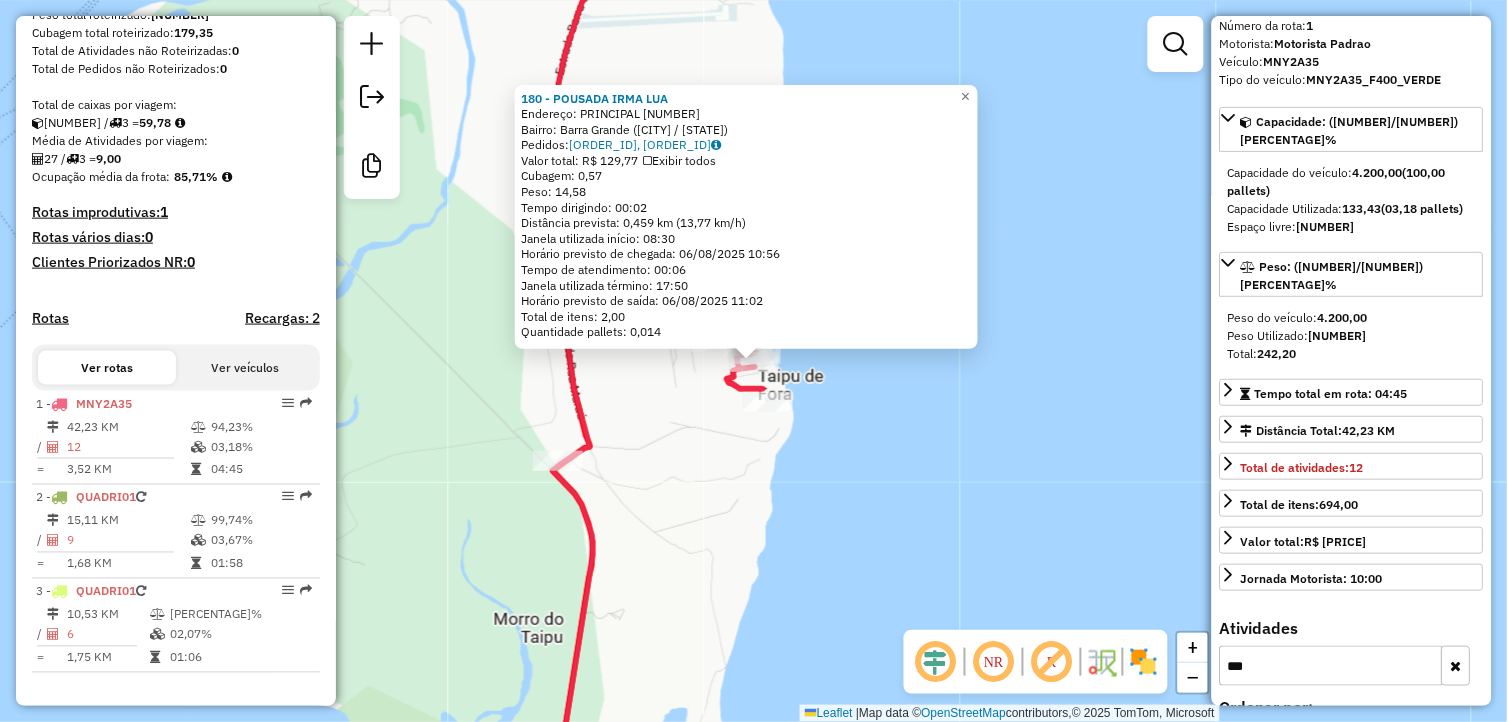 scroll, scrollTop: 0, scrollLeft: 0, axis: both 